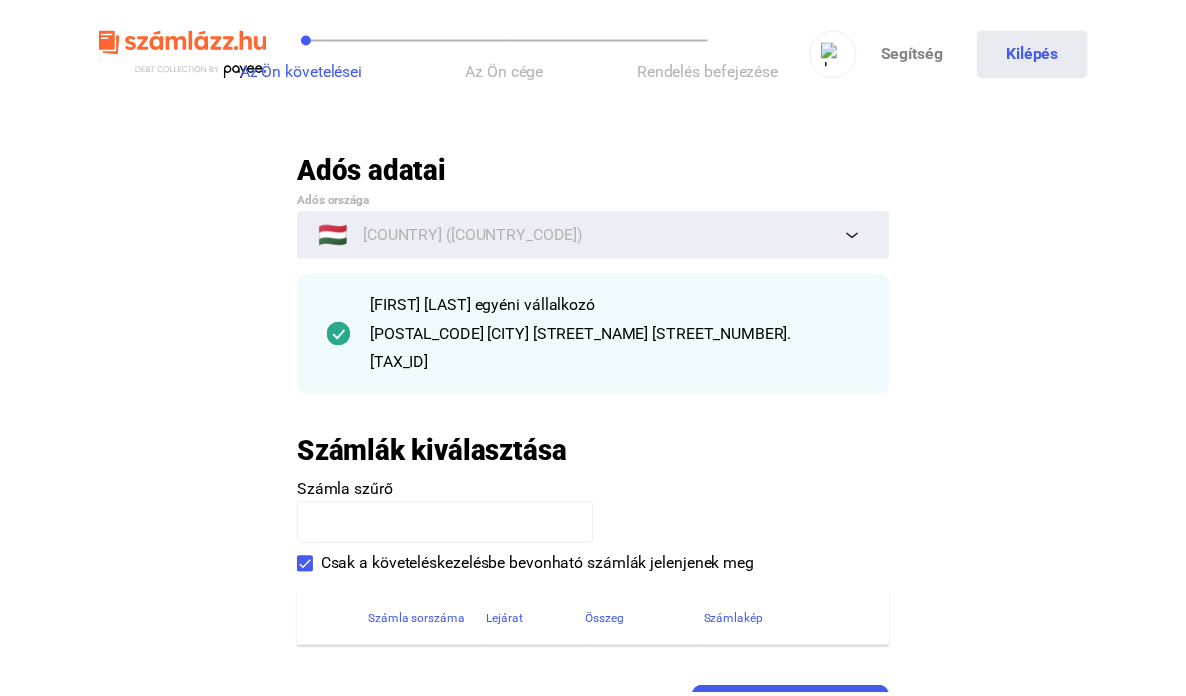 scroll, scrollTop: 0, scrollLeft: 0, axis: both 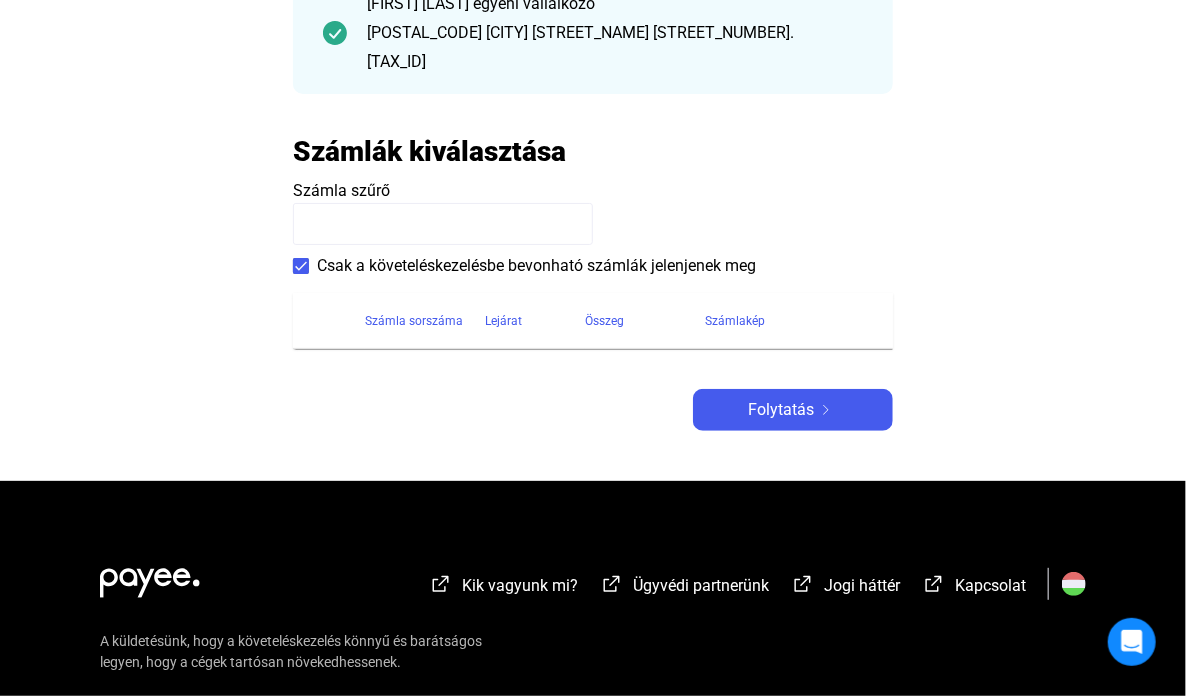 drag, startPoint x: 1139, startPoint y: 189, endPoint x: 1109, endPoint y: 189, distance: 30 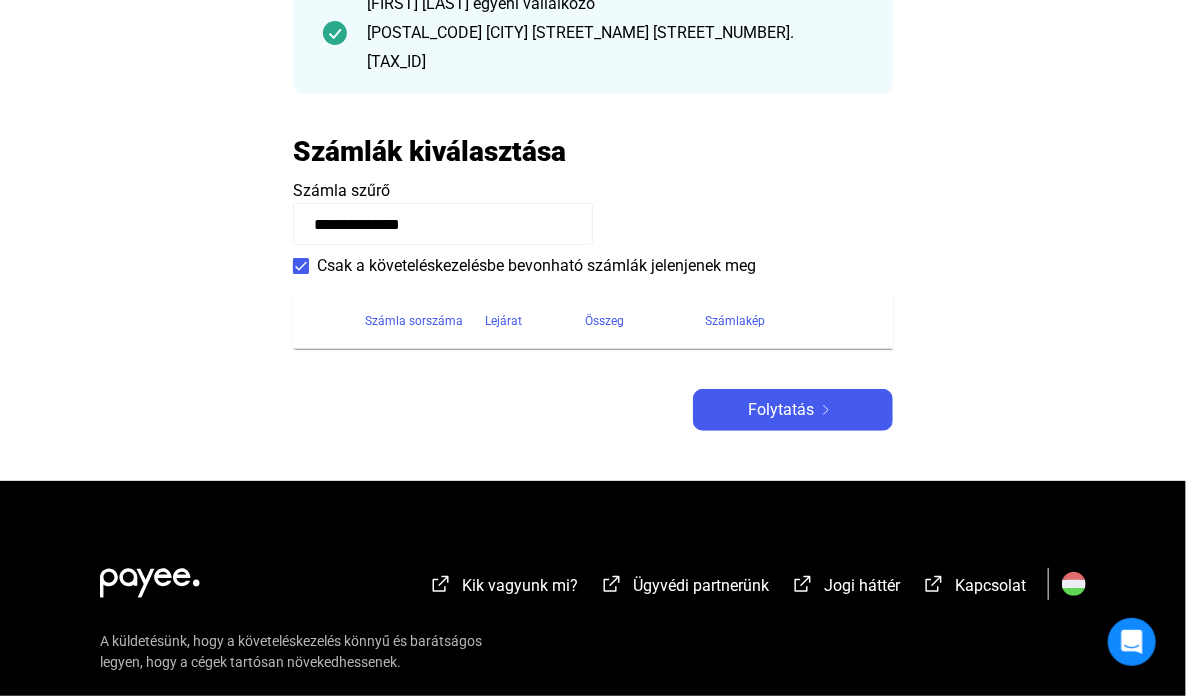 click on "**********" 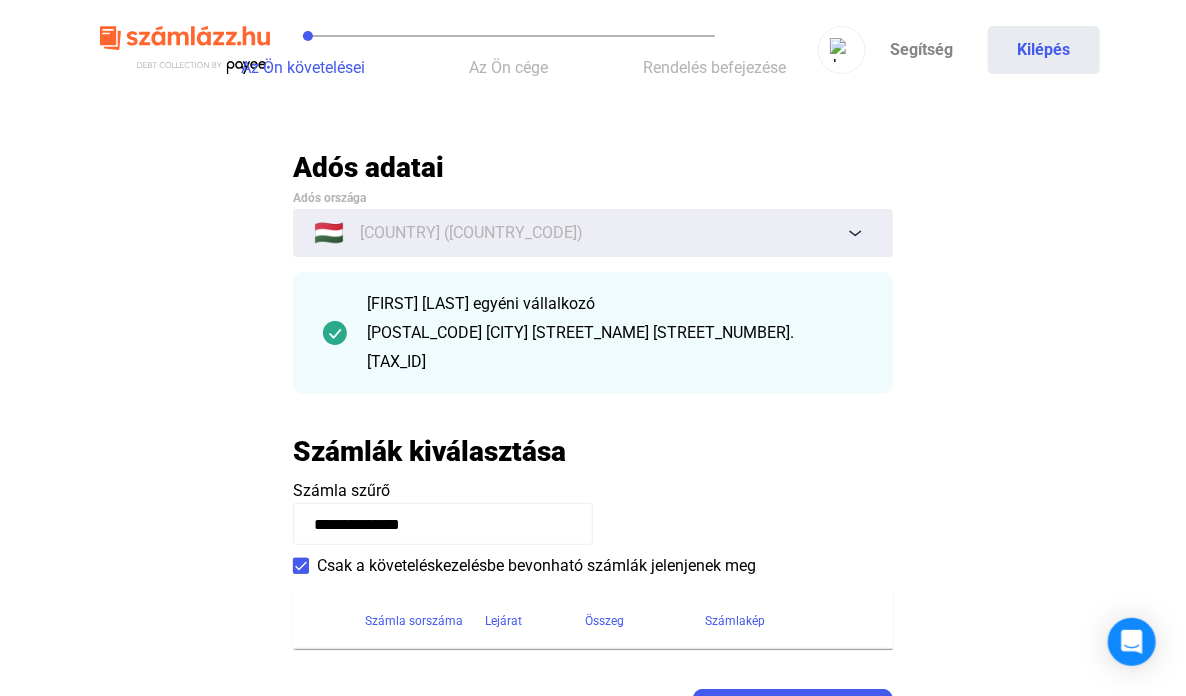 drag, startPoint x: 945, startPoint y: 417, endPoint x: 939, endPoint y: 385, distance: 32.55764 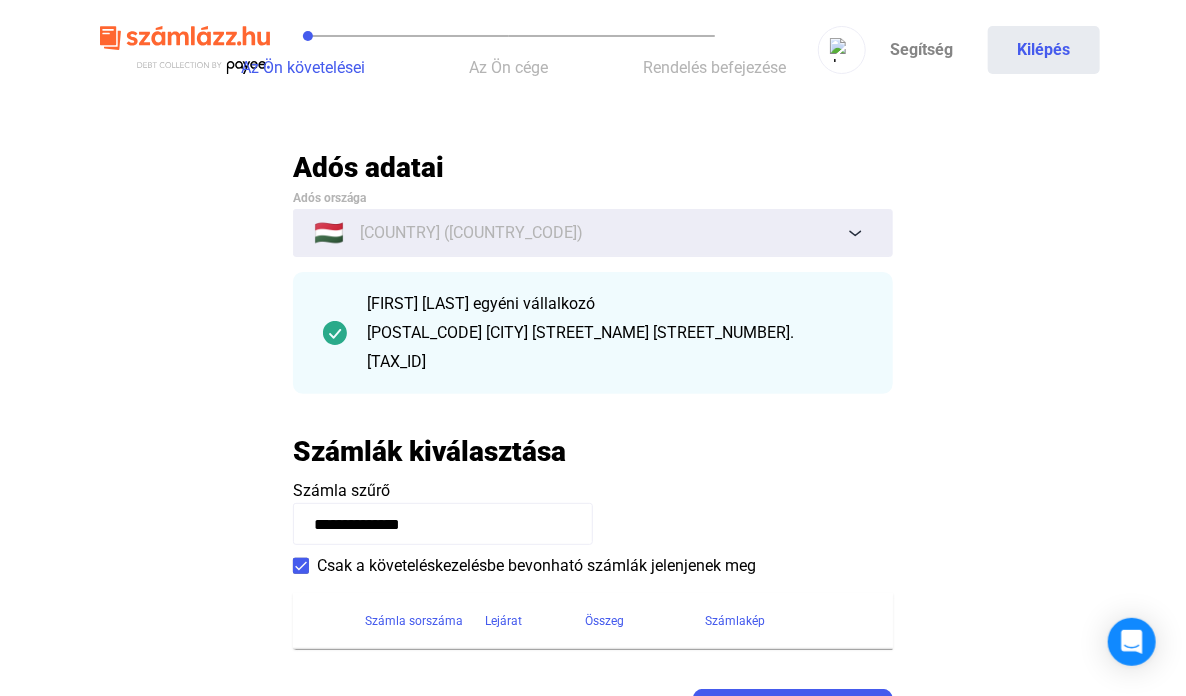 click at bounding box center [301, 566] 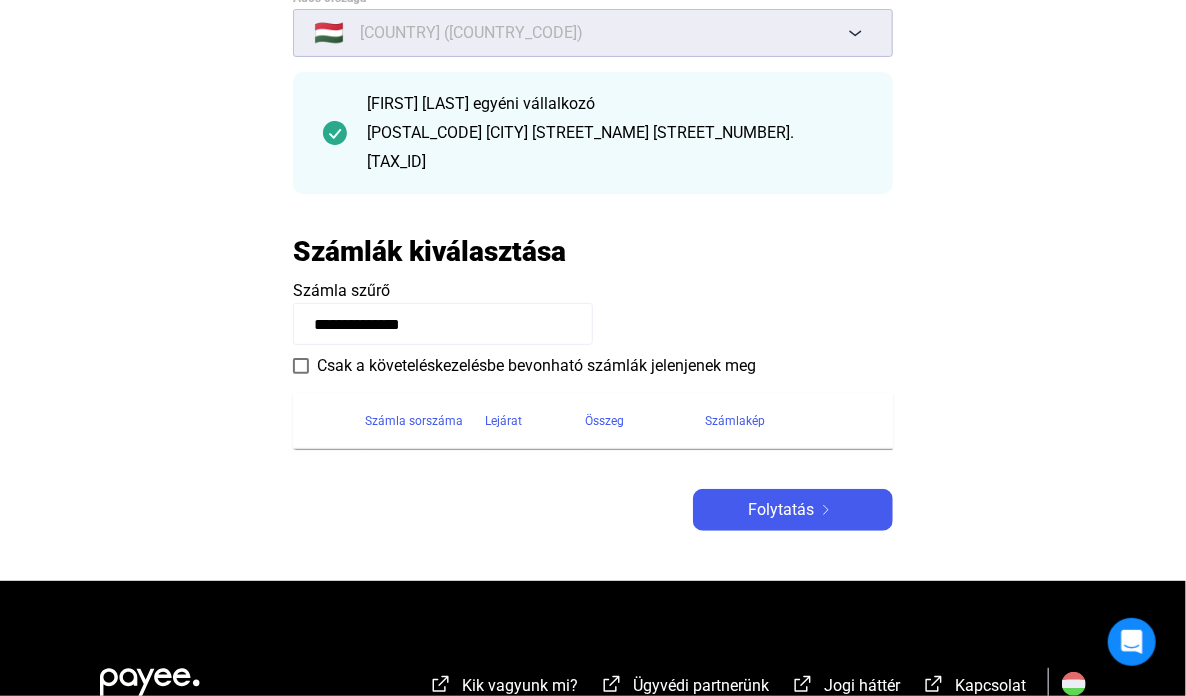 scroll, scrollTop: 0, scrollLeft: 0, axis: both 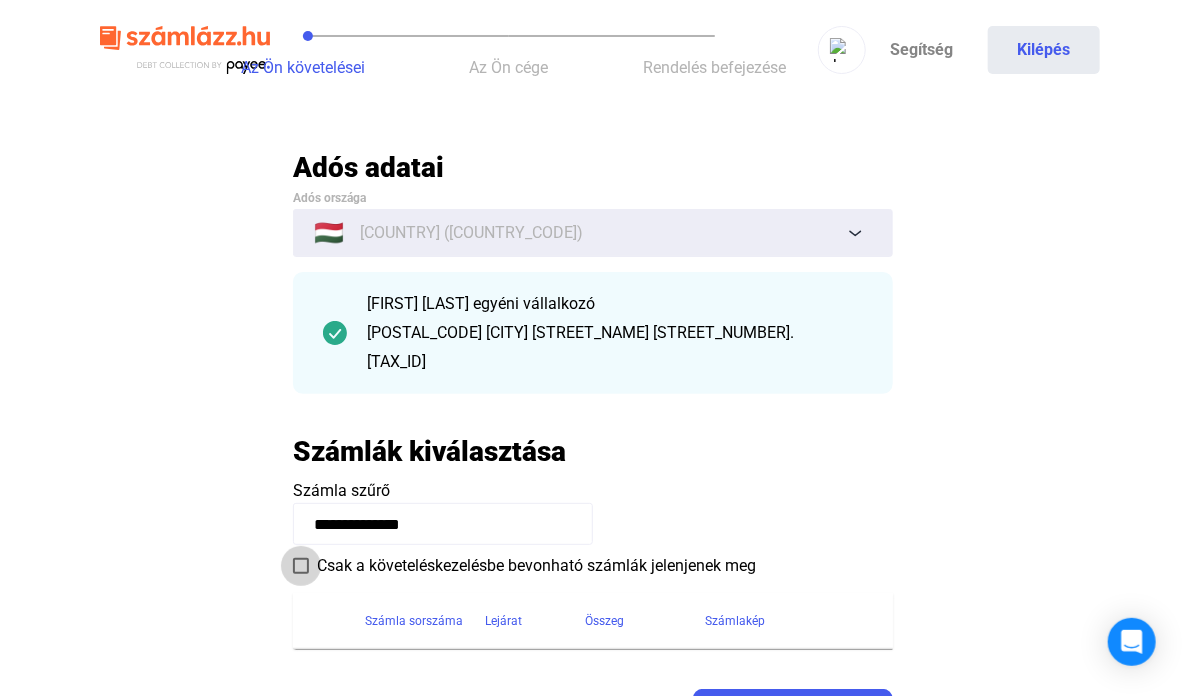 click on "Csak a követeléskezelésbe bevonható számlák jelenjenek meg" at bounding box center (524, 566) 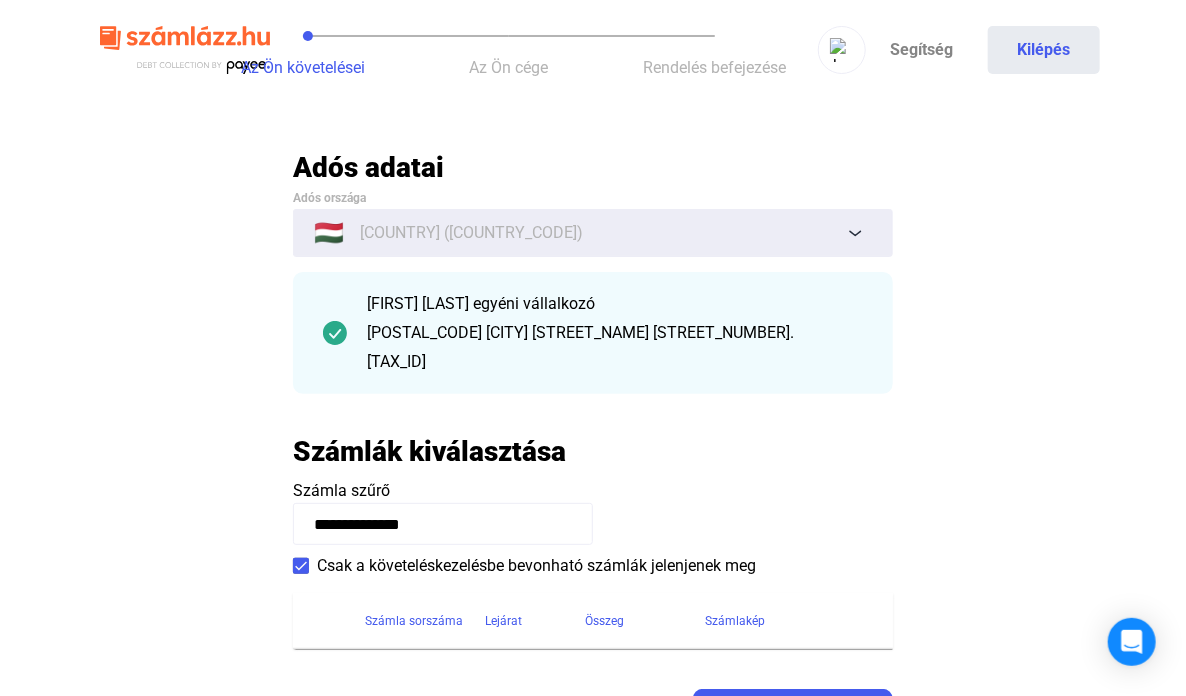 drag, startPoint x: 504, startPoint y: 458, endPoint x: 569, endPoint y: 443, distance: 66.70832 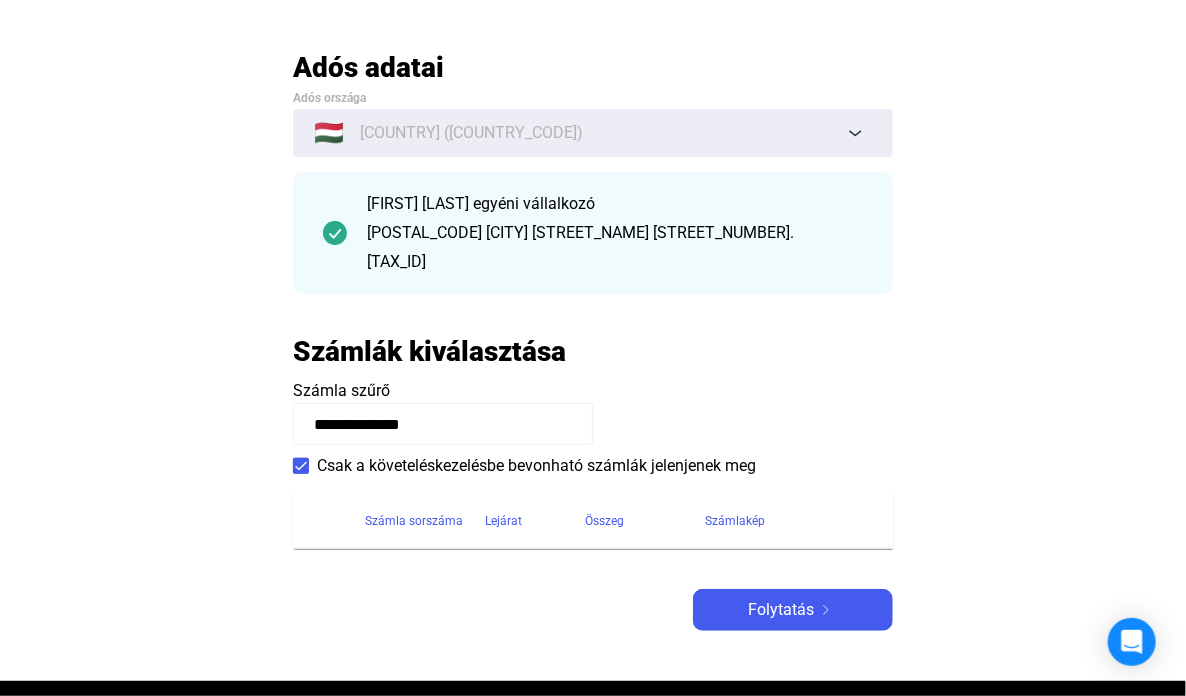 scroll, scrollTop: 300, scrollLeft: 0, axis: vertical 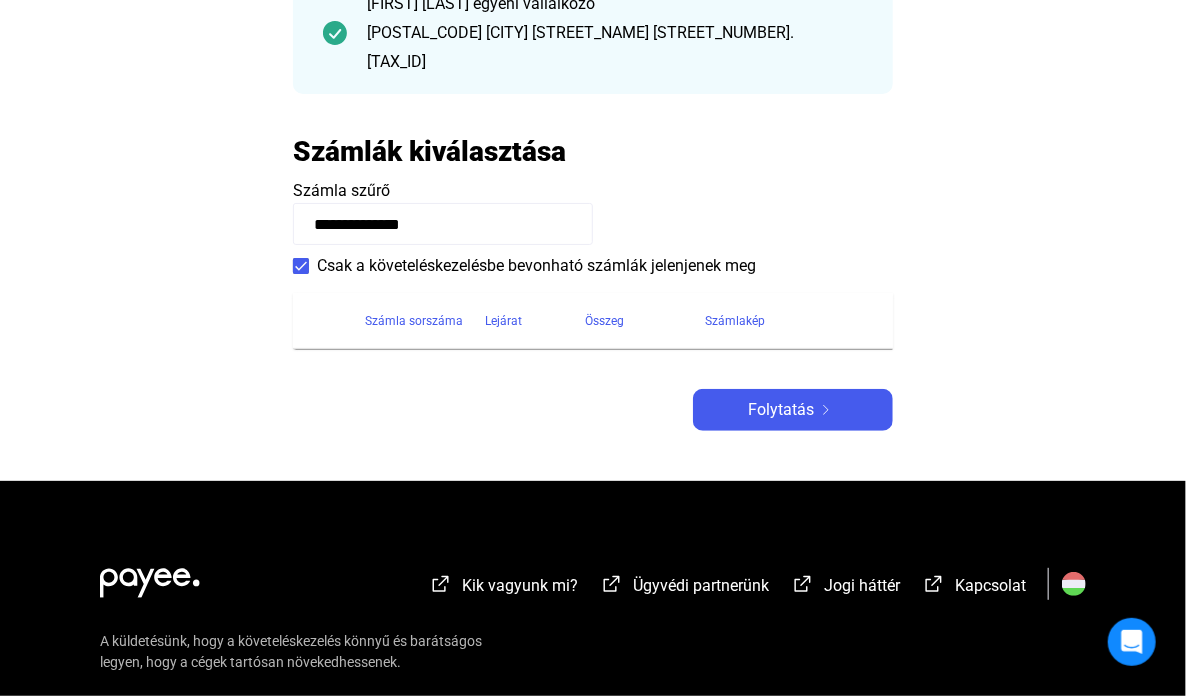 click on "Számlakép" 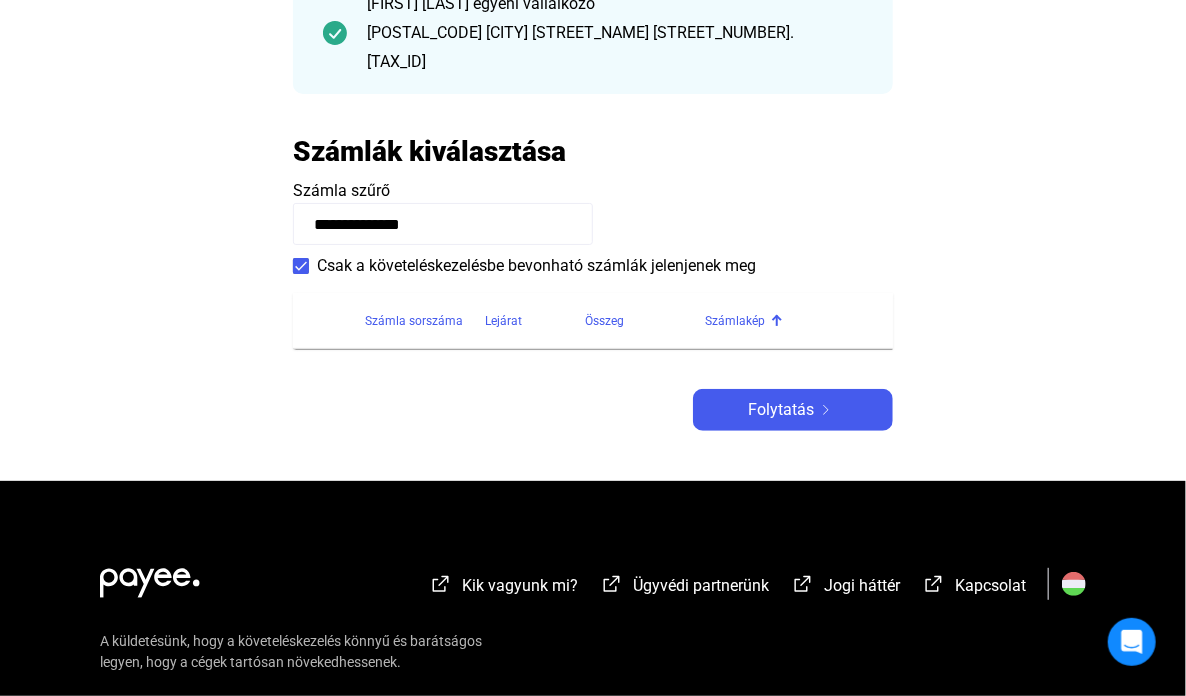 click 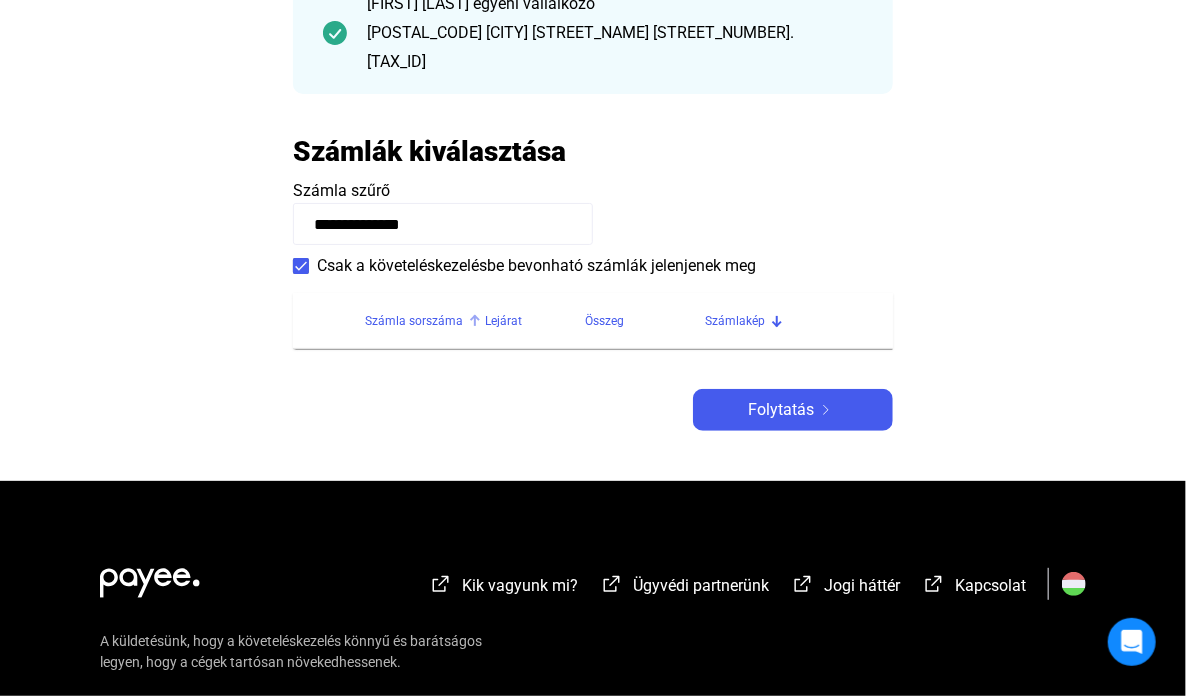 click on "Számla sorszáma" 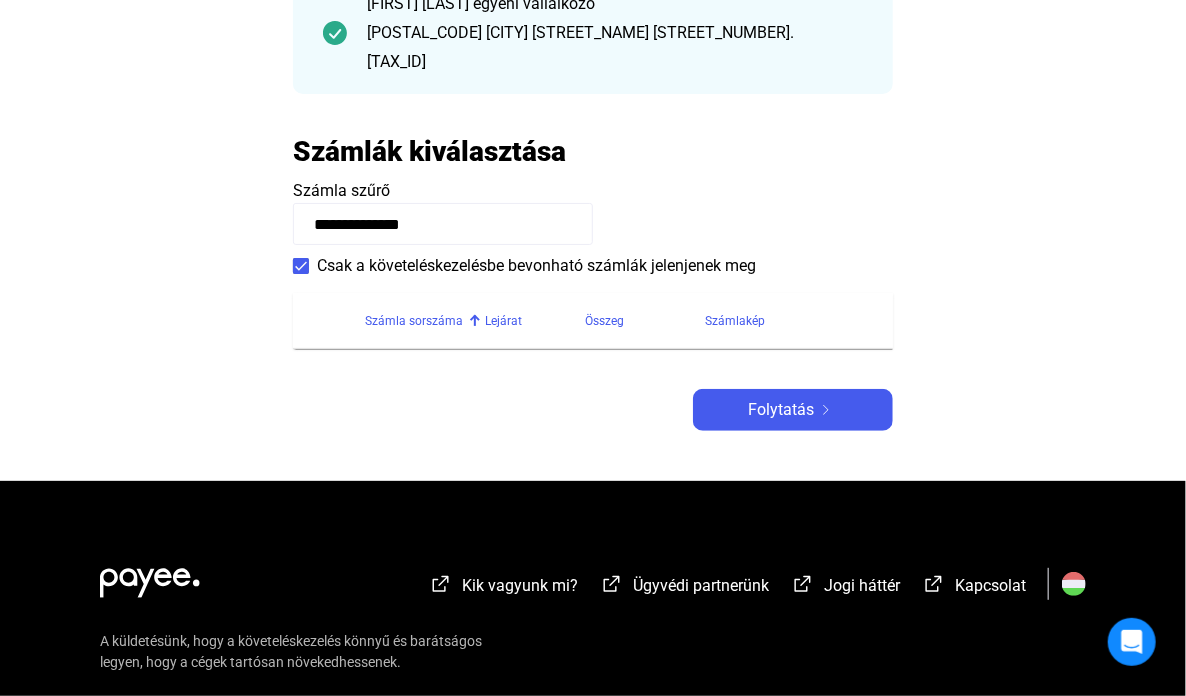 drag, startPoint x: 576, startPoint y: 422, endPoint x: 756, endPoint y: 387, distance: 183.37122 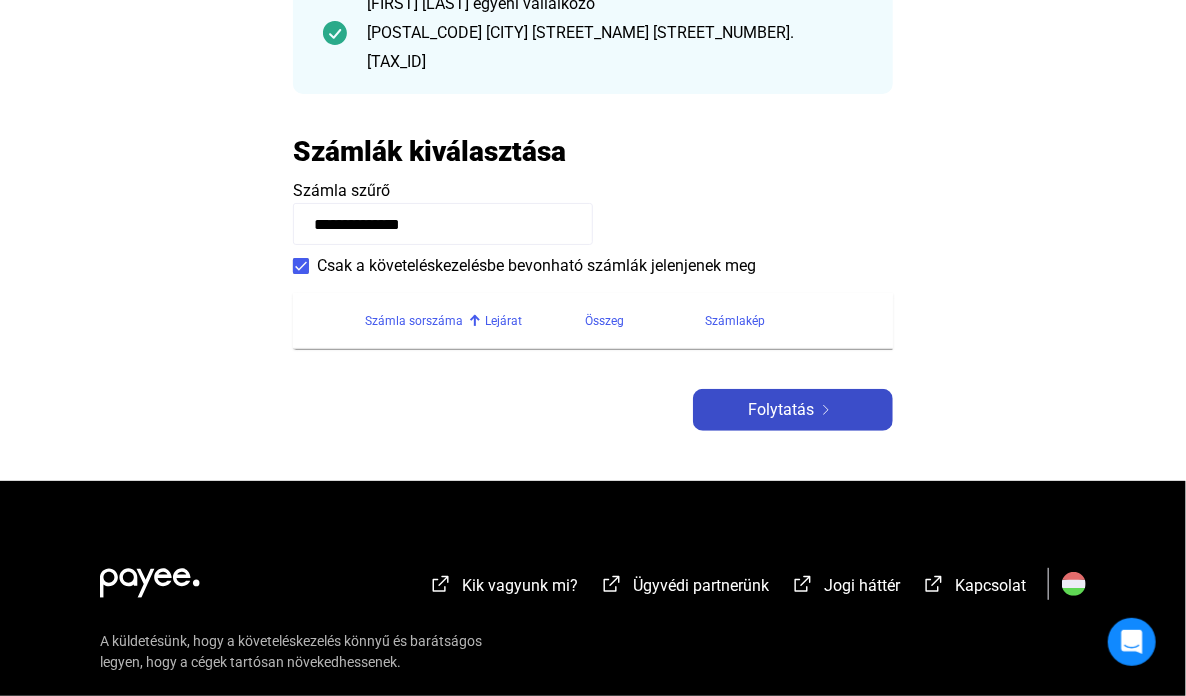click on "Folytatás" 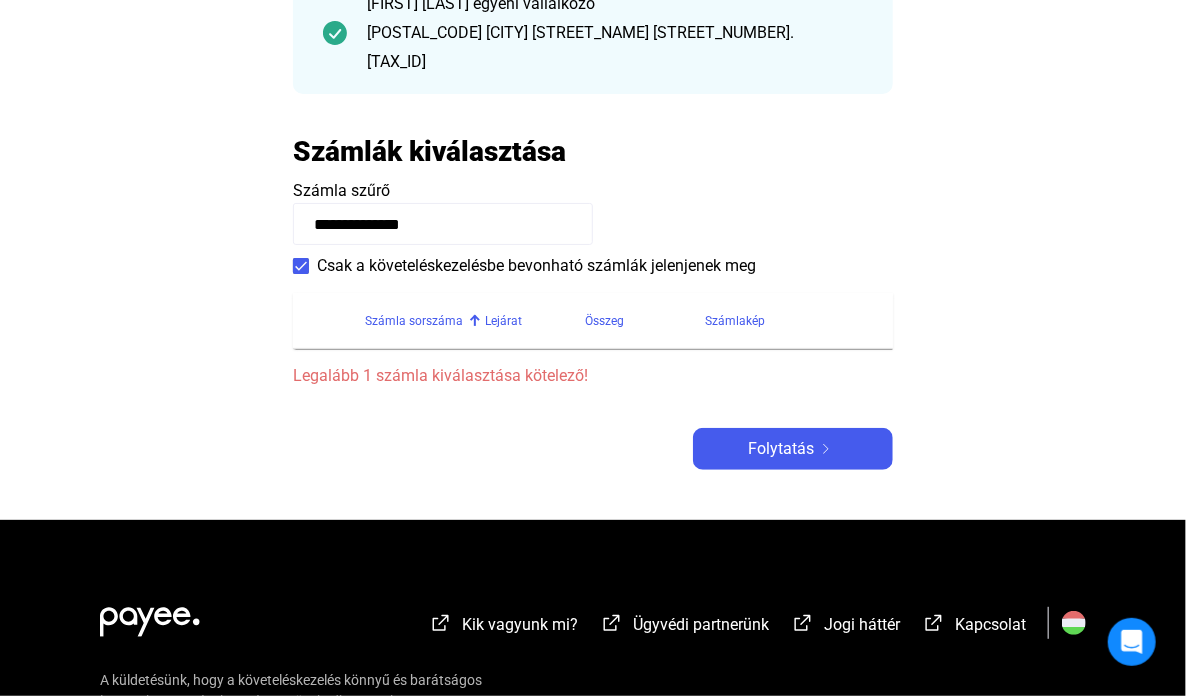 drag, startPoint x: 427, startPoint y: 391, endPoint x: 301, endPoint y: 386, distance: 126.09917 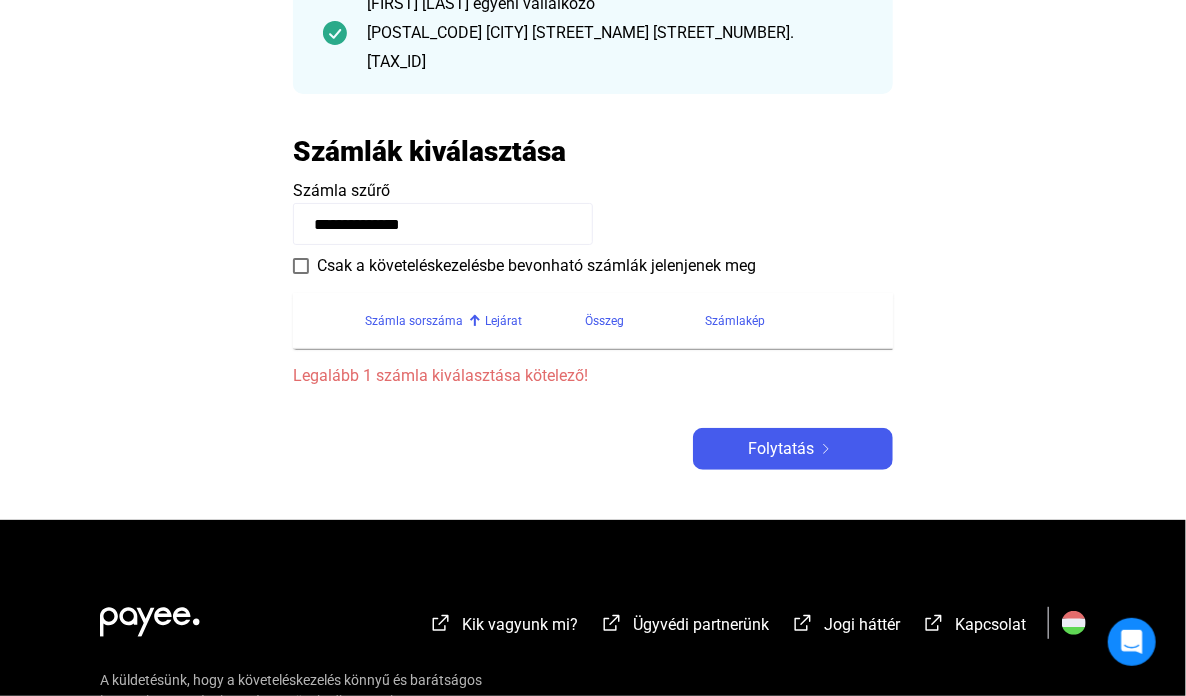 drag, startPoint x: 464, startPoint y: 213, endPoint x: 474, endPoint y: 212, distance: 10.049875 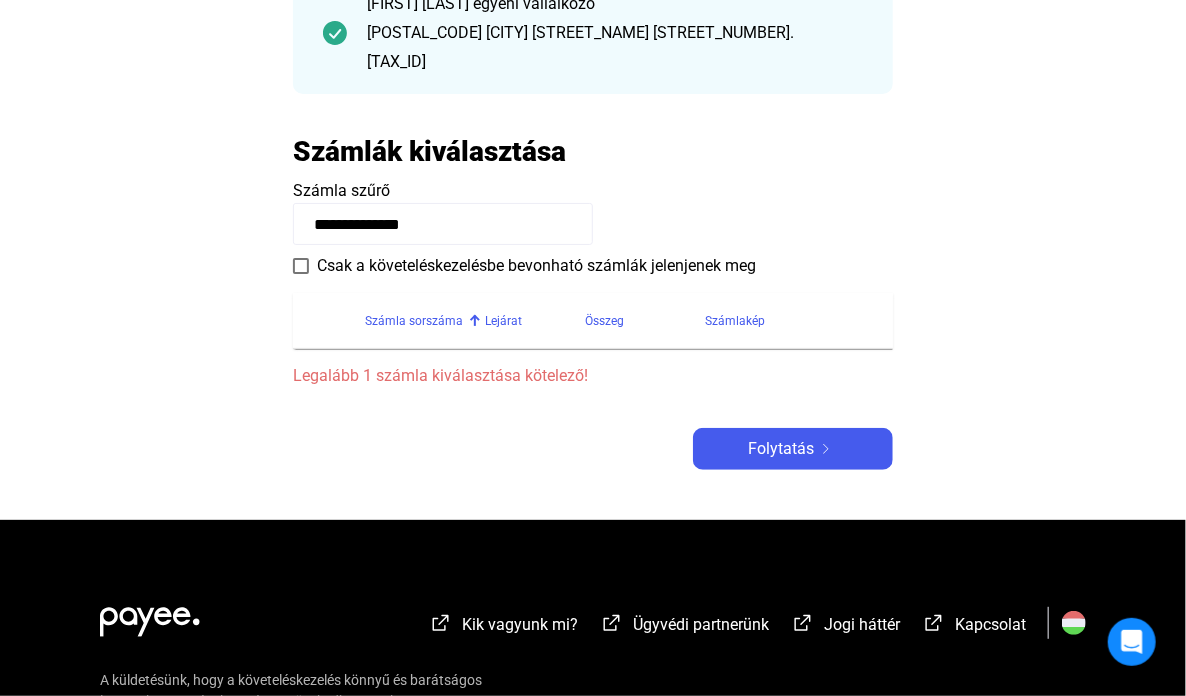 click on "**********" 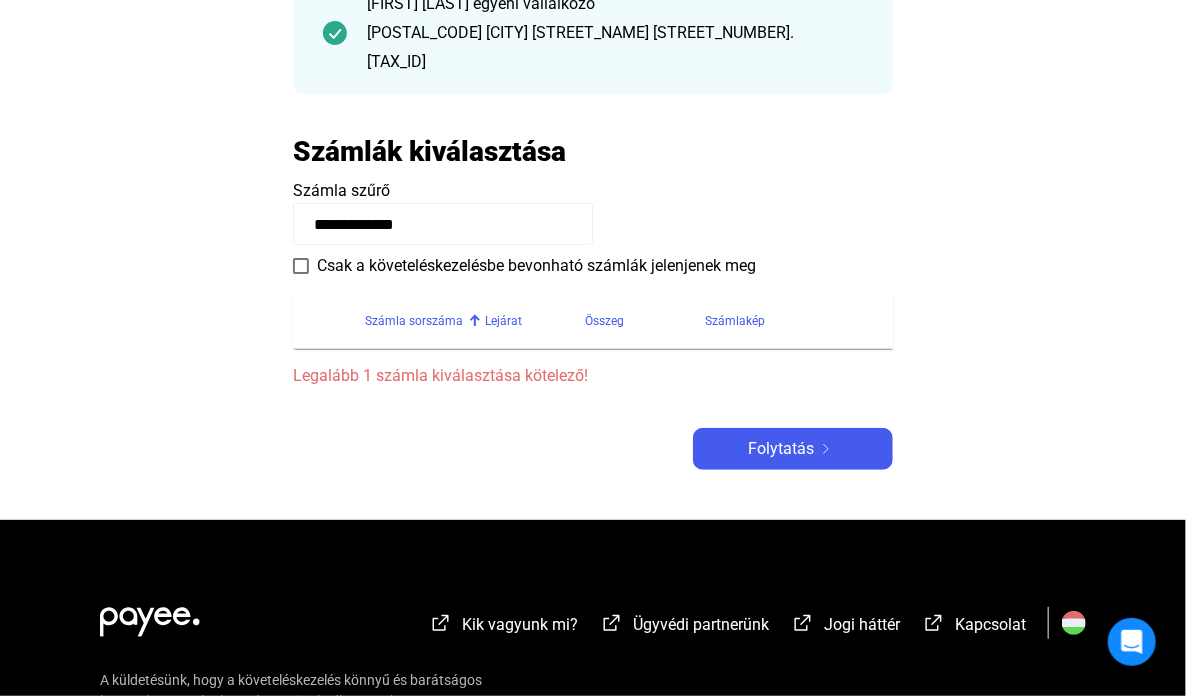 type on "**********" 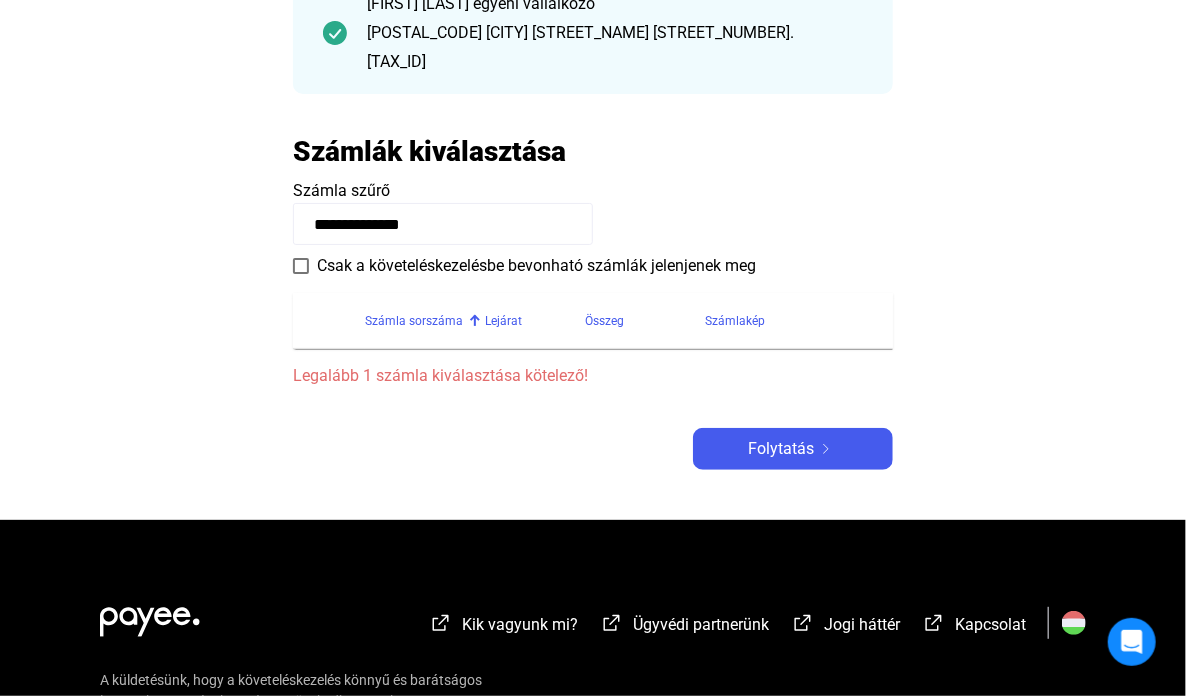 click on "**********" 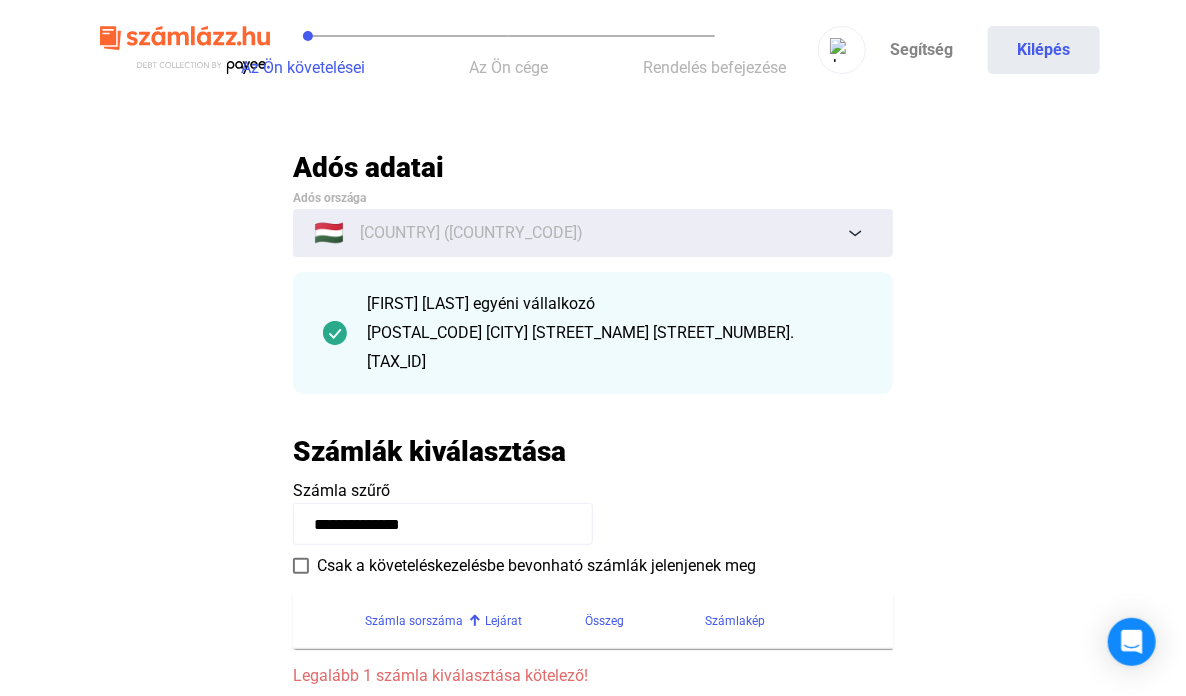 drag, startPoint x: 540, startPoint y: 347, endPoint x: 351, endPoint y: 299, distance: 195 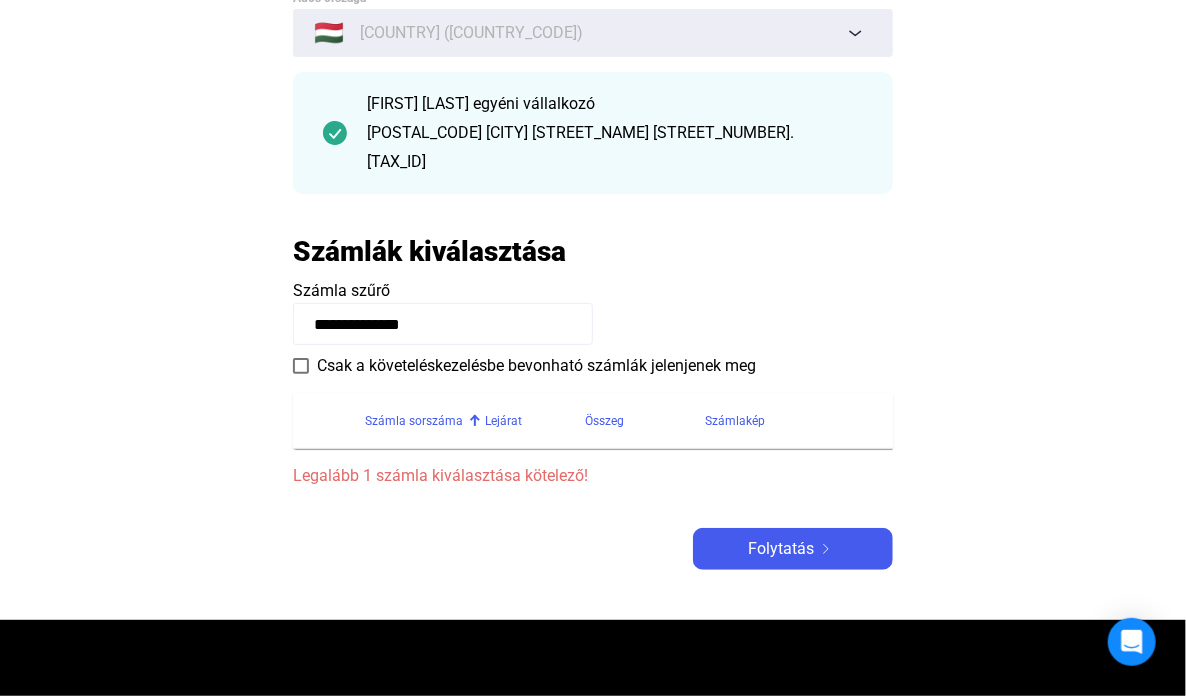 scroll, scrollTop: 300, scrollLeft: 0, axis: vertical 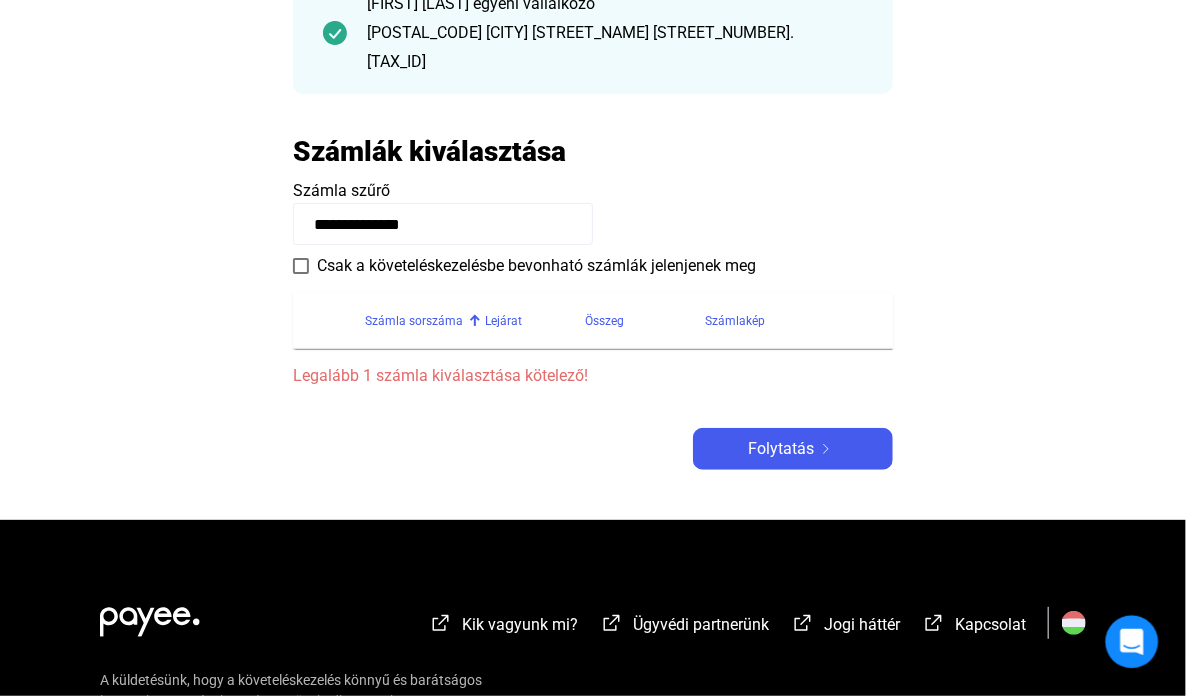 click 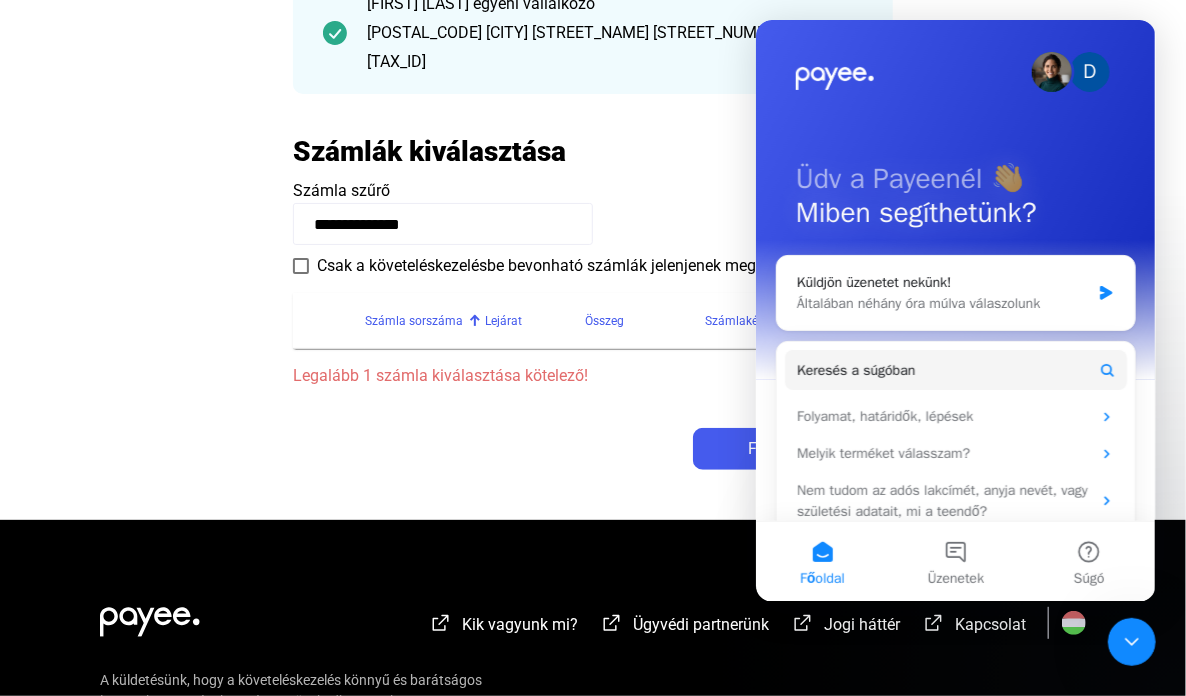 scroll, scrollTop: 0, scrollLeft: 0, axis: both 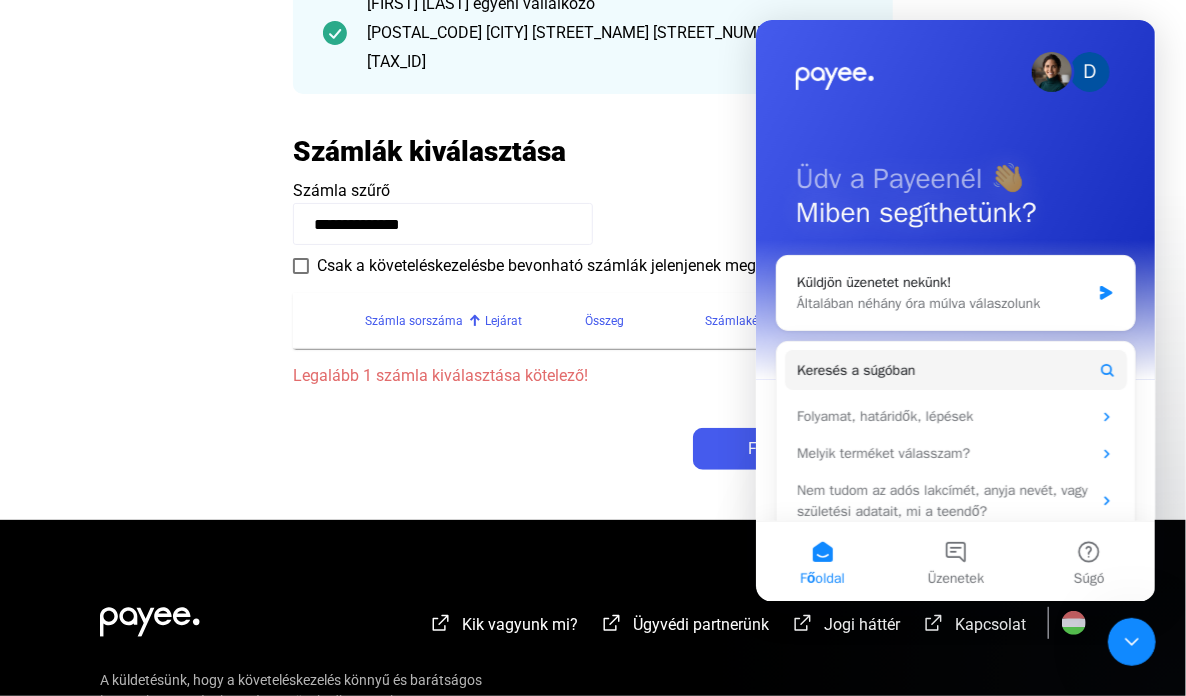click 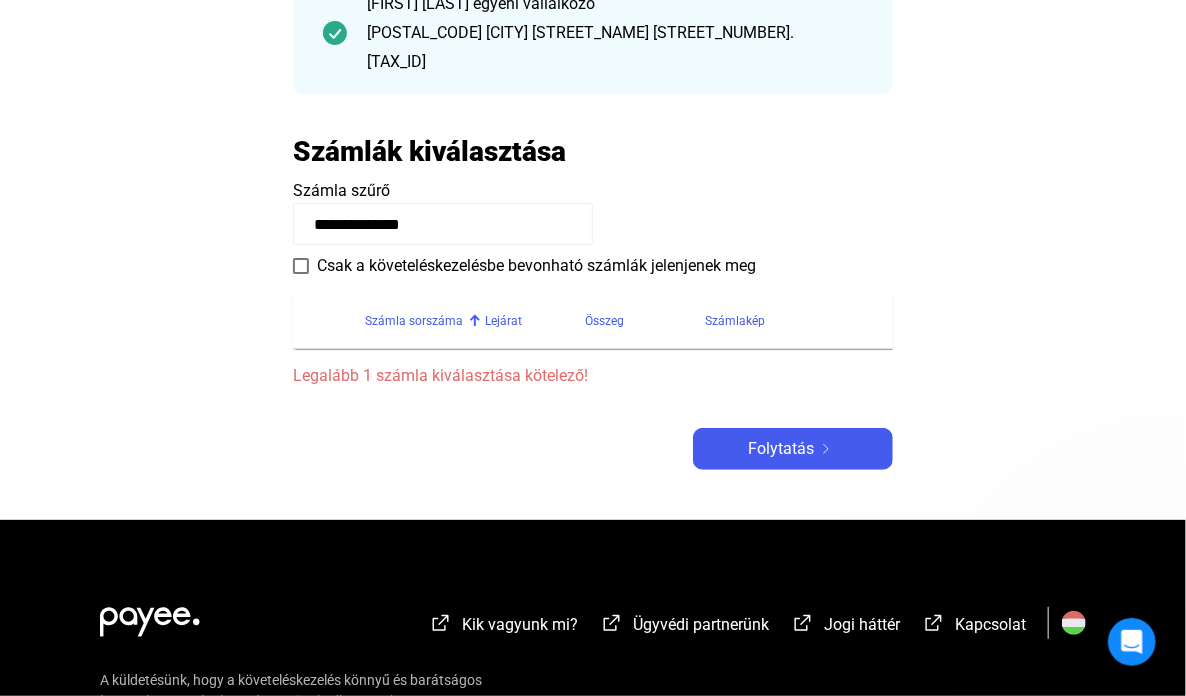 scroll, scrollTop: 0, scrollLeft: 0, axis: both 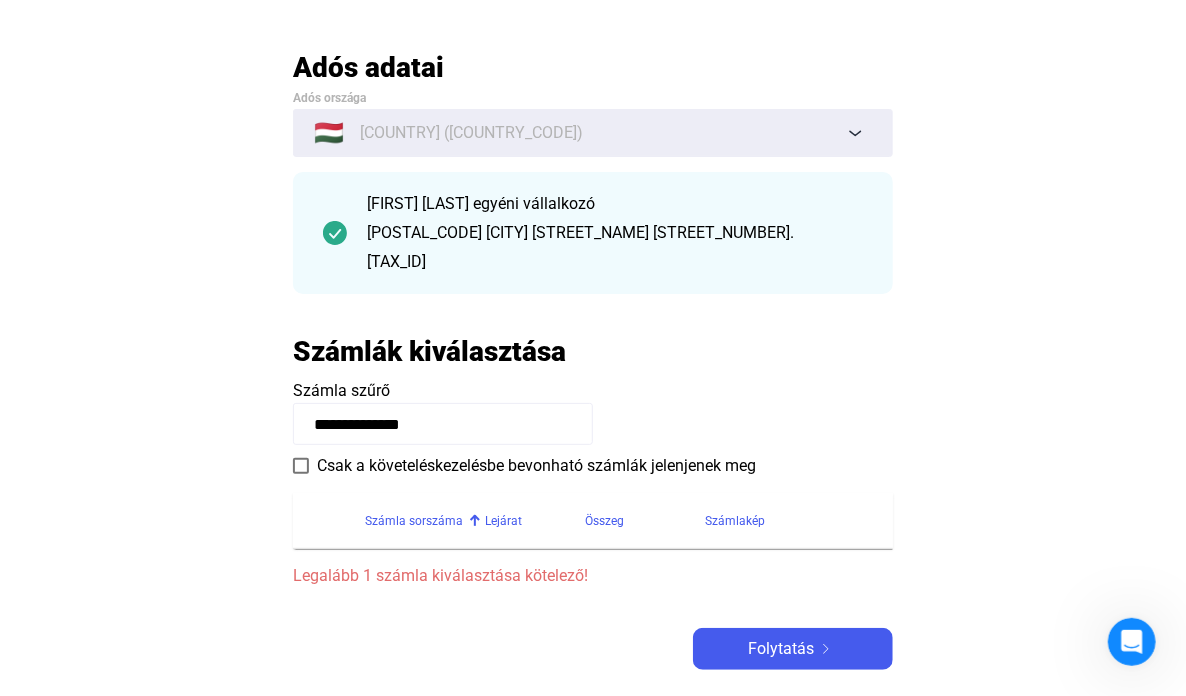 drag, startPoint x: 406, startPoint y: 256, endPoint x: 405, endPoint y: 218, distance: 38.013157 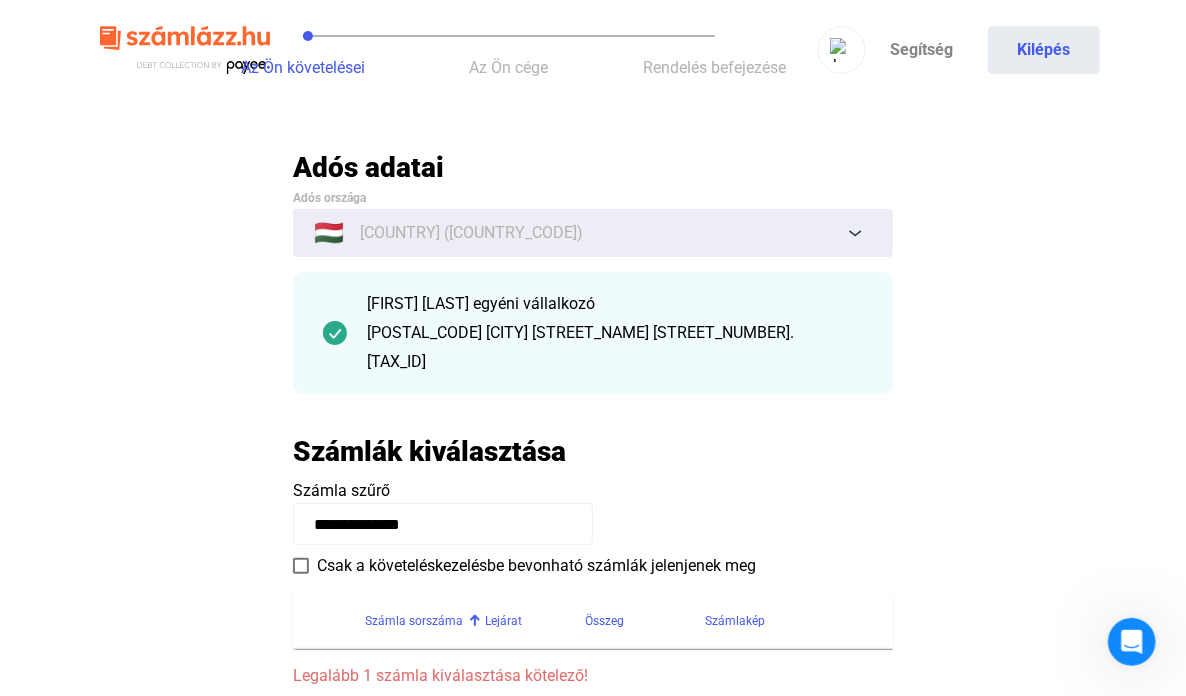drag, startPoint x: 422, startPoint y: 177, endPoint x: 262, endPoint y: 166, distance: 160.37769 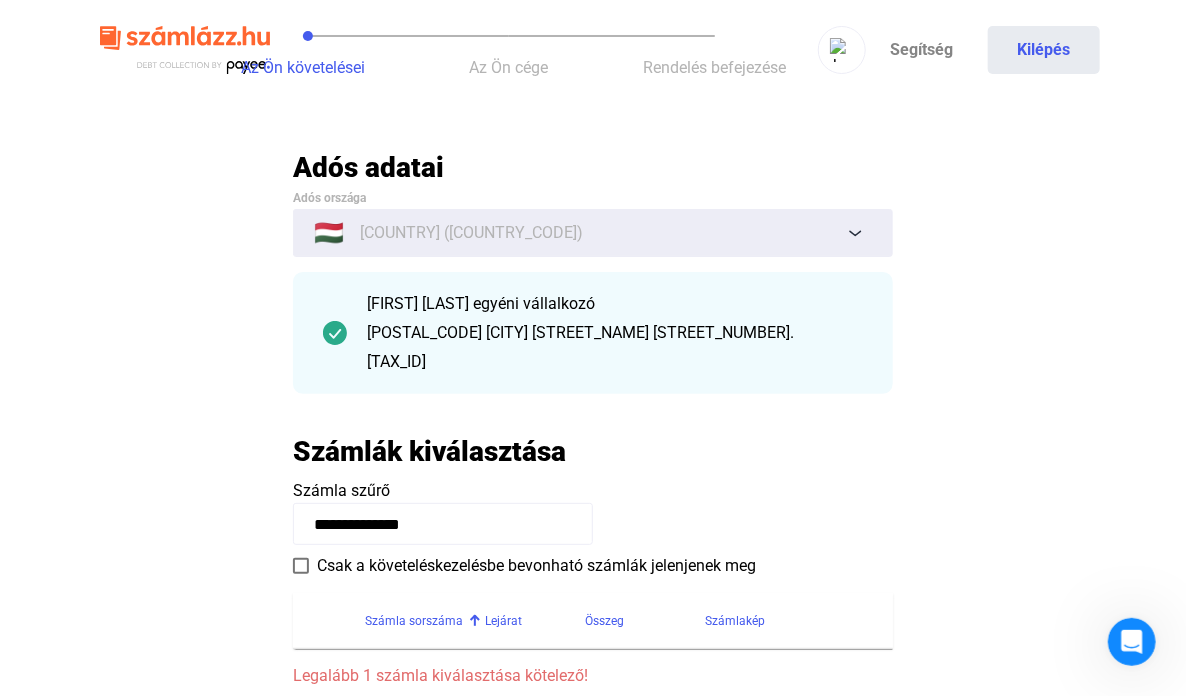 click on "[POSTAL_CODE] [CITY] [STREET_NAME] [STREET_NUMBER]." 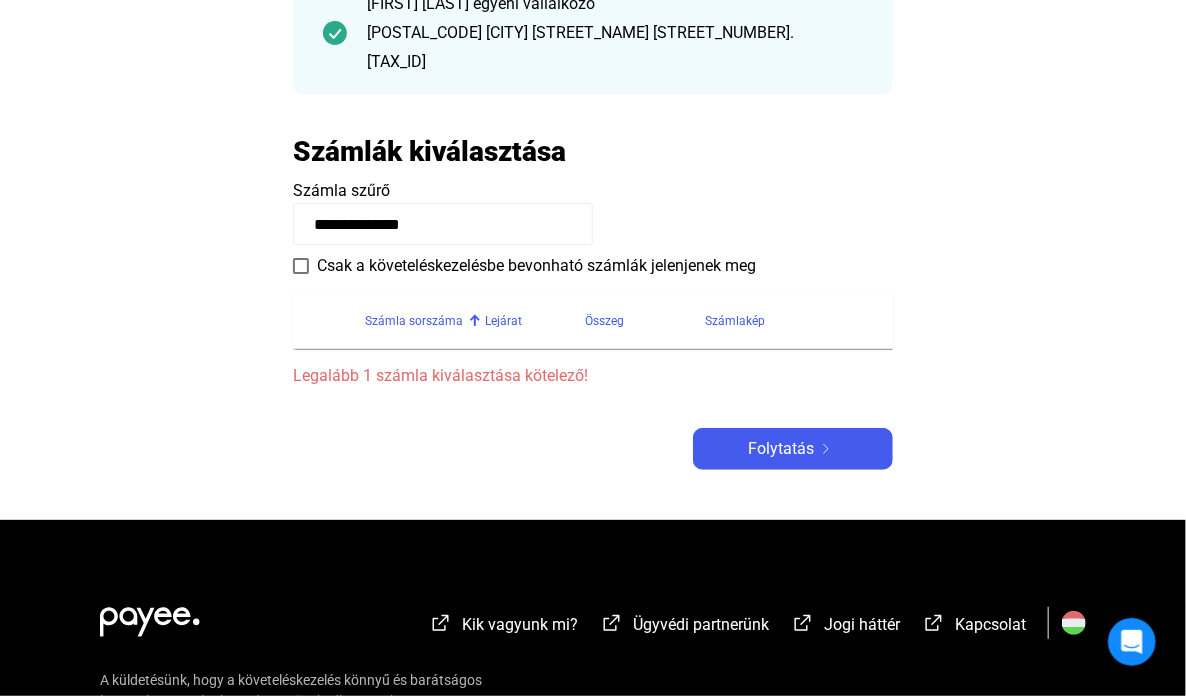drag, startPoint x: 440, startPoint y: 381, endPoint x: 564, endPoint y: 380, distance: 124.004036 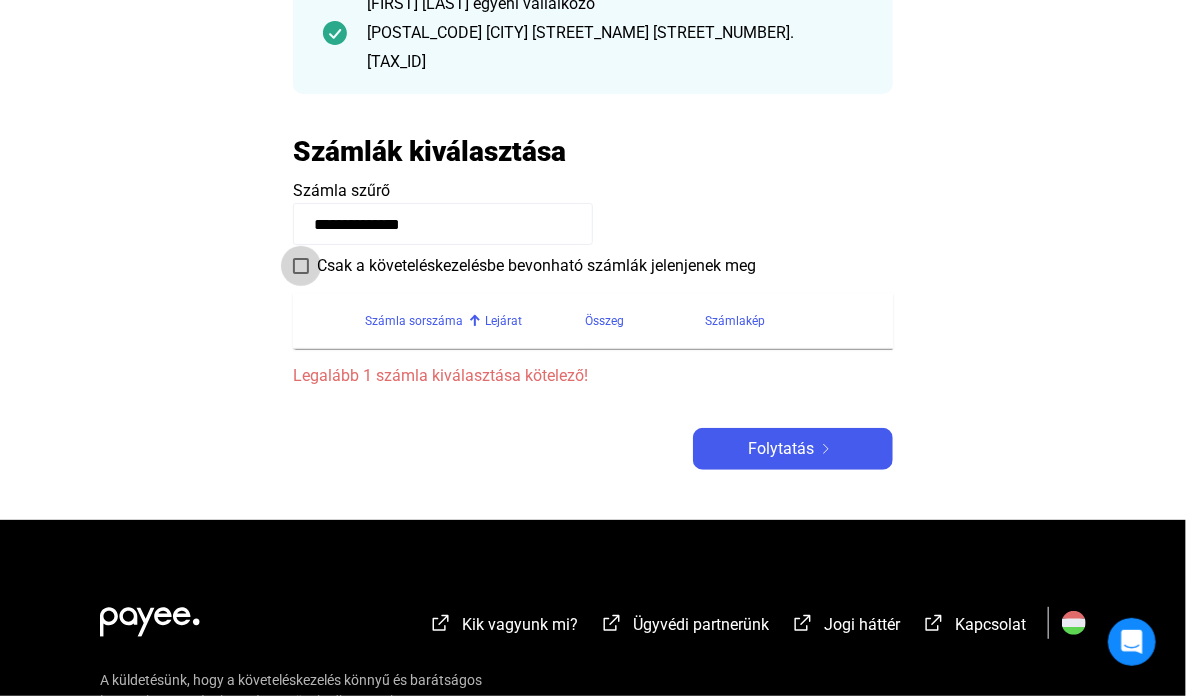 drag, startPoint x: 513, startPoint y: 263, endPoint x: 502, endPoint y: 240, distance: 25.495098 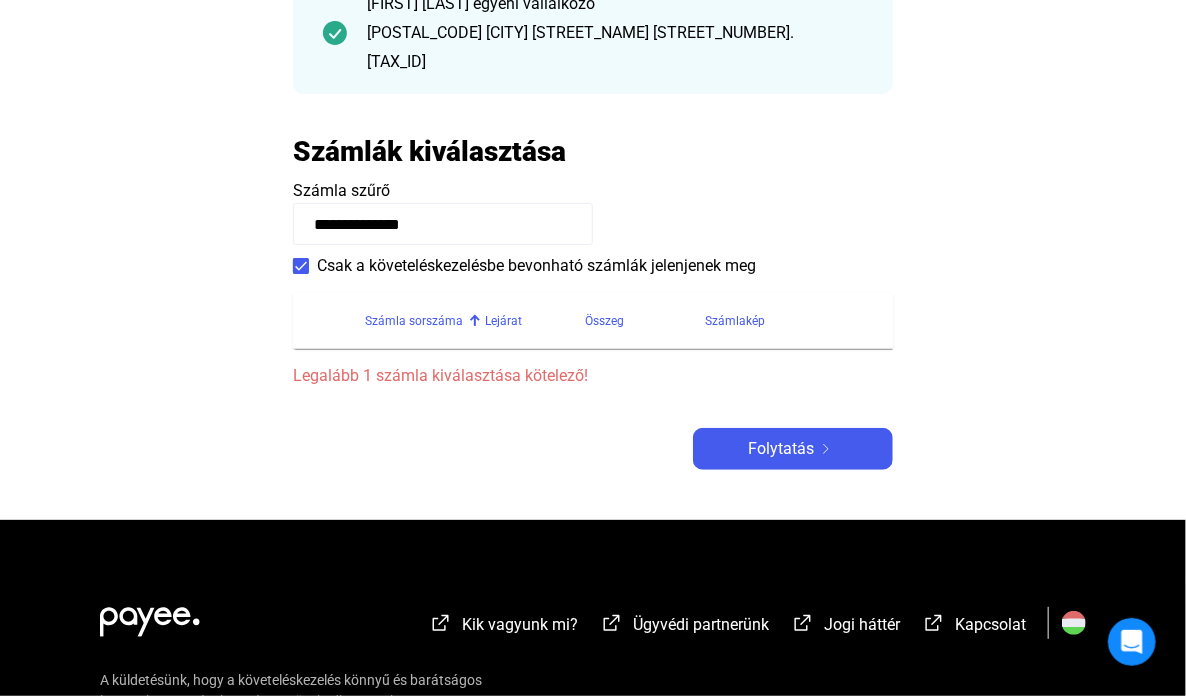 click on "**********" 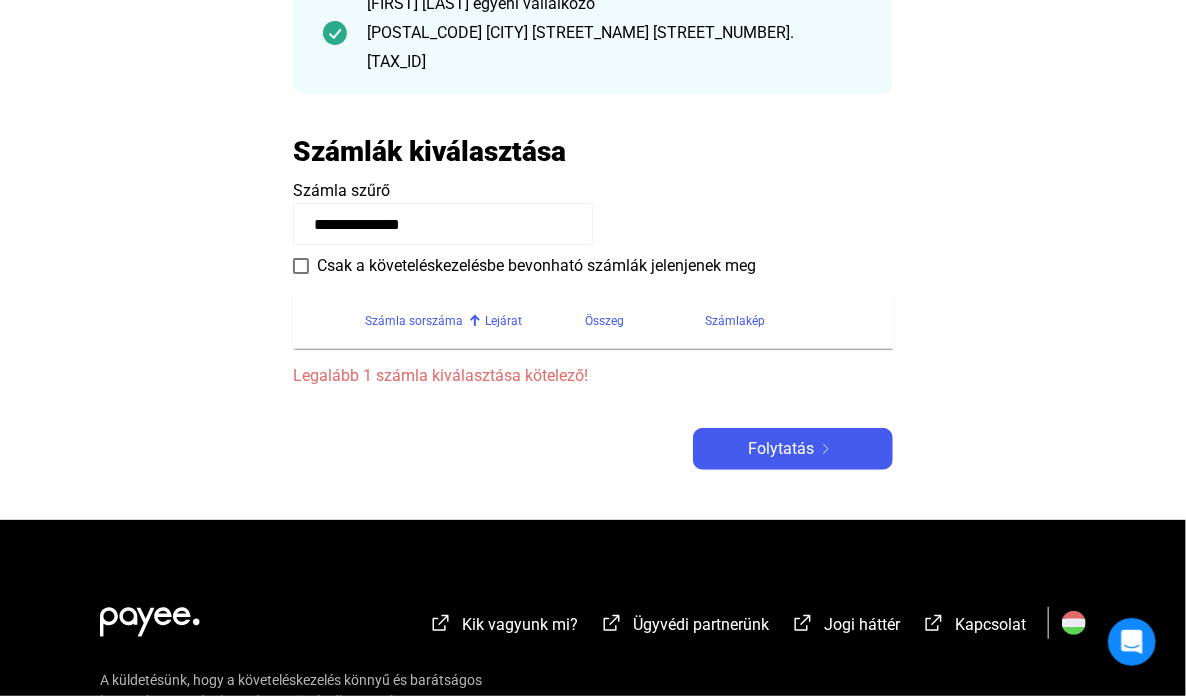 click on "**********" 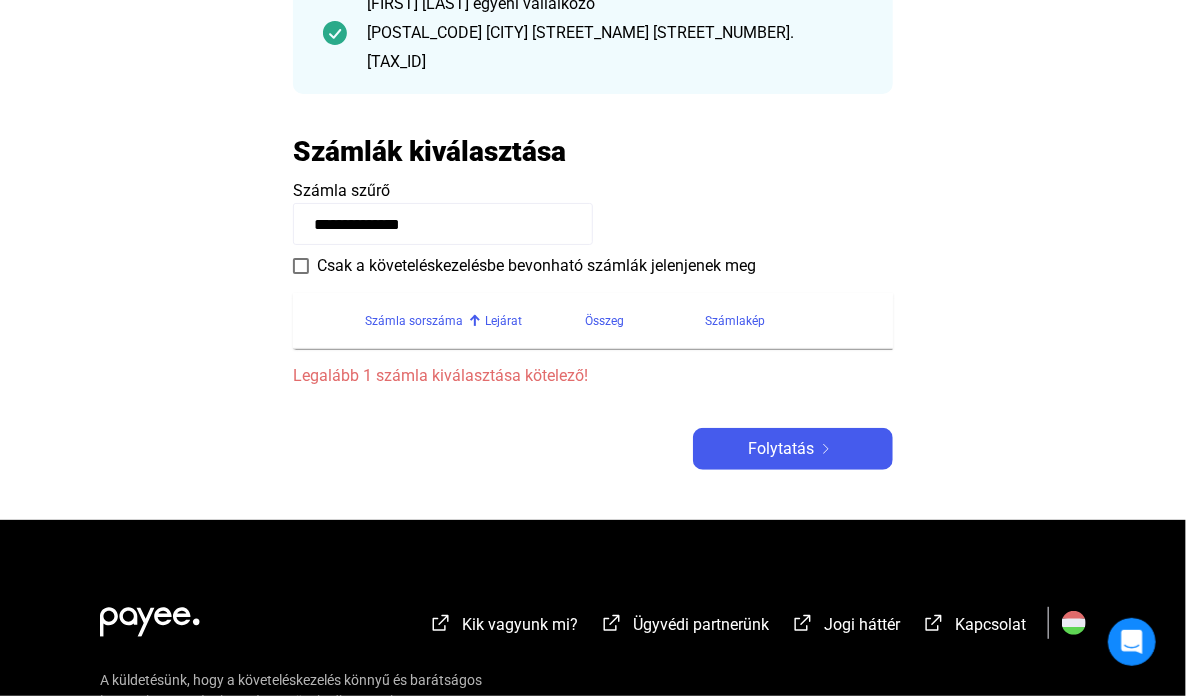 click on "**********" 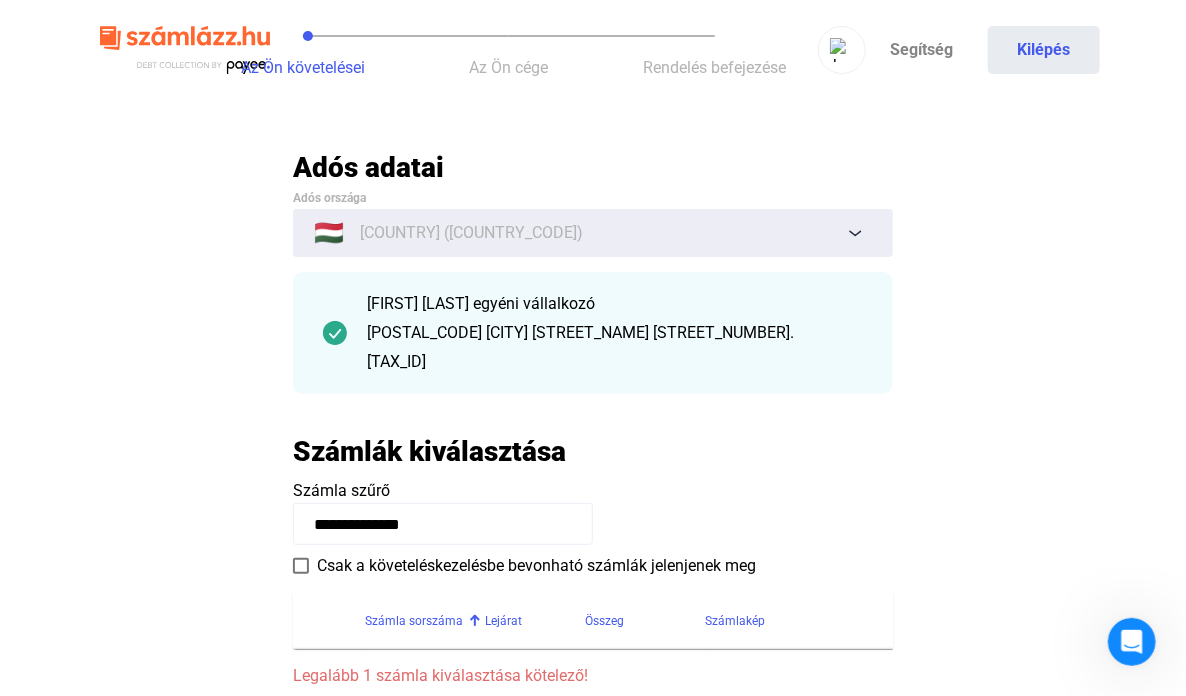 drag, startPoint x: 788, startPoint y: 335, endPoint x: 392, endPoint y: 320, distance: 396.284 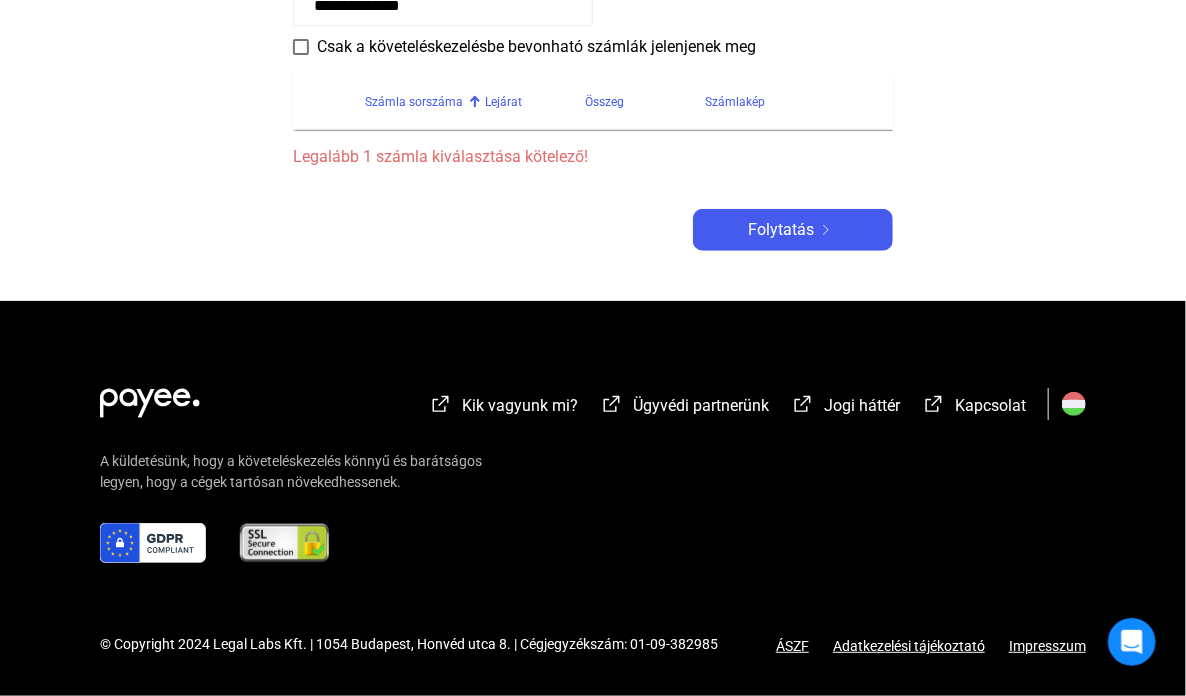 scroll, scrollTop: 0, scrollLeft: 0, axis: both 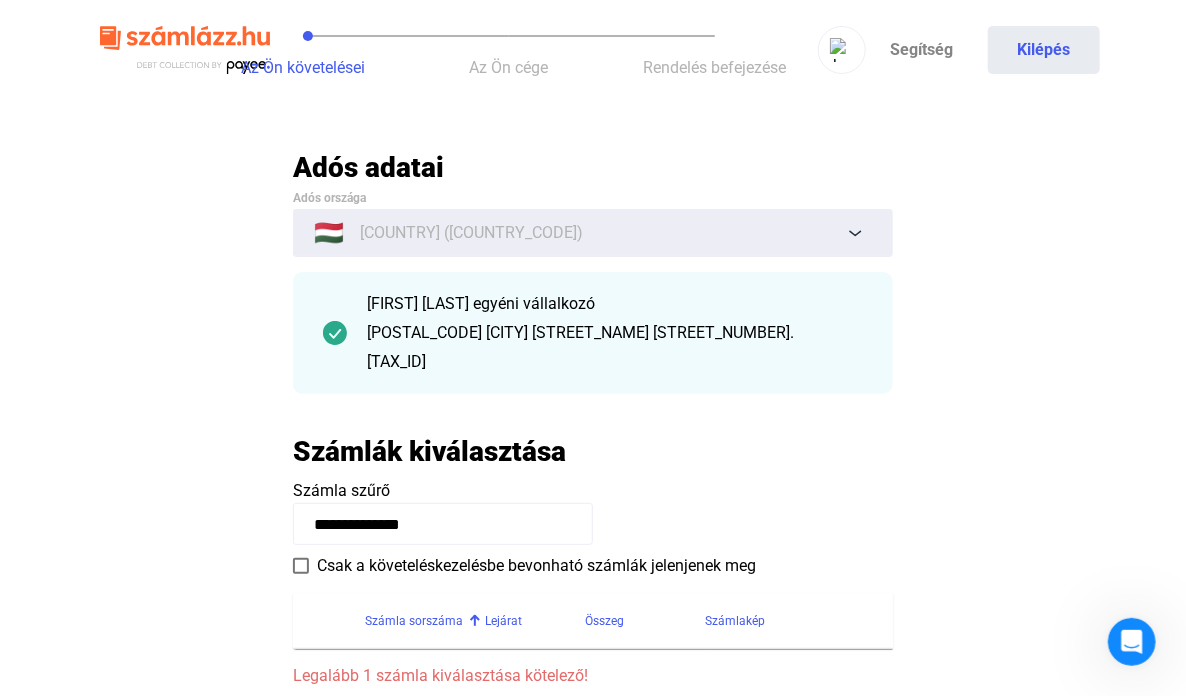 click on "**********" 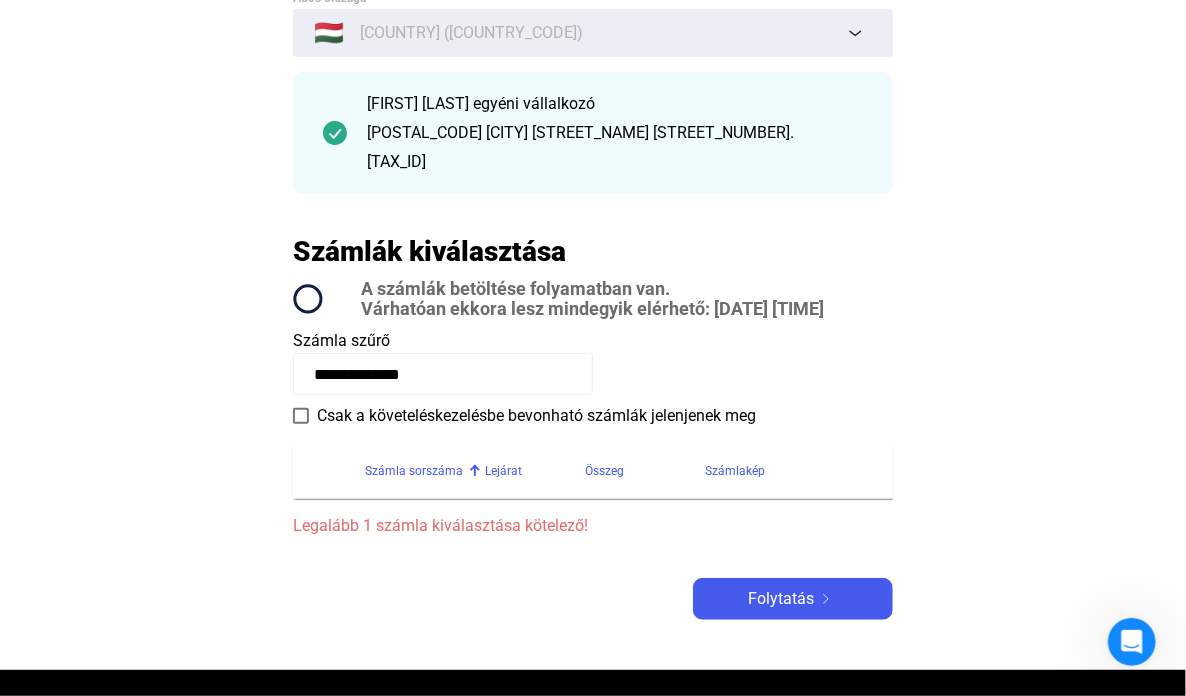 scroll, scrollTop: 300, scrollLeft: 0, axis: vertical 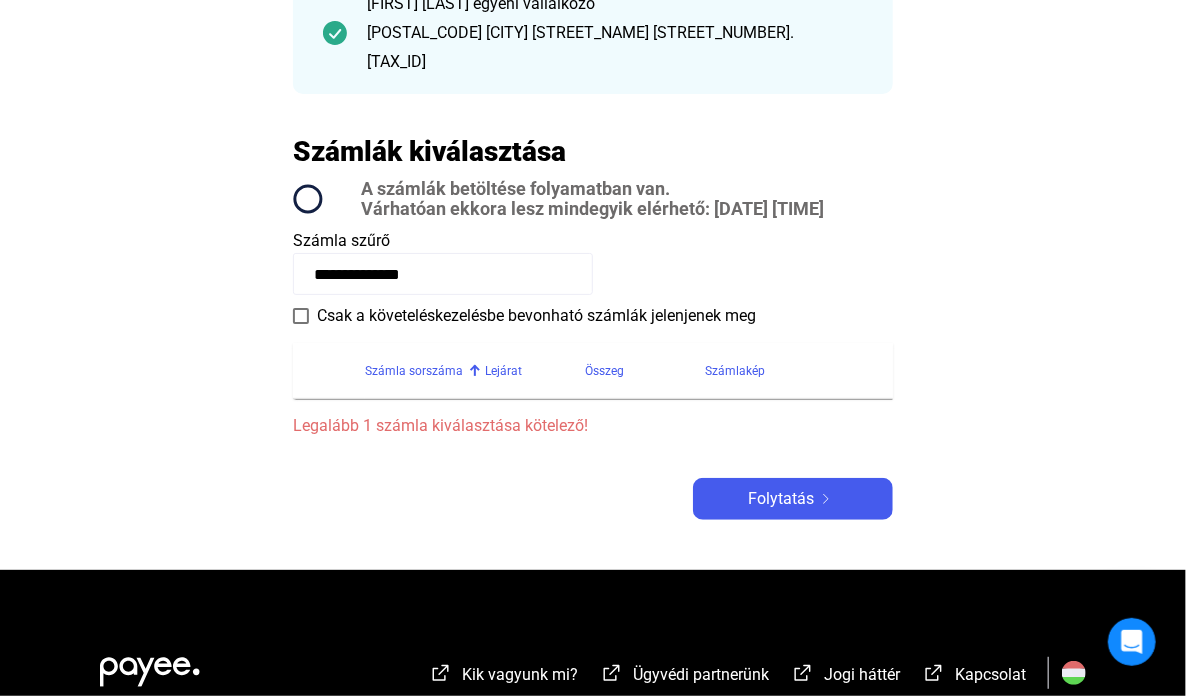 drag, startPoint x: 816, startPoint y: 207, endPoint x: 664, endPoint y: 198, distance: 152.26622 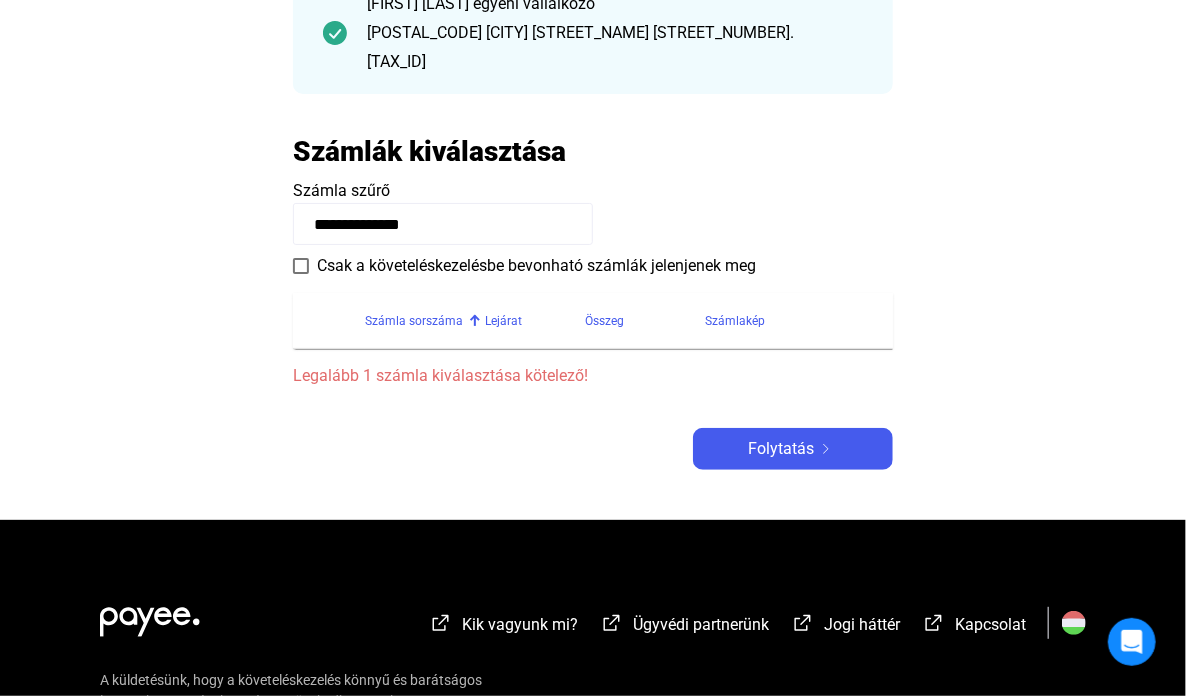 drag, startPoint x: 407, startPoint y: 379, endPoint x: 563, endPoint y: 362, distance: 156.92355 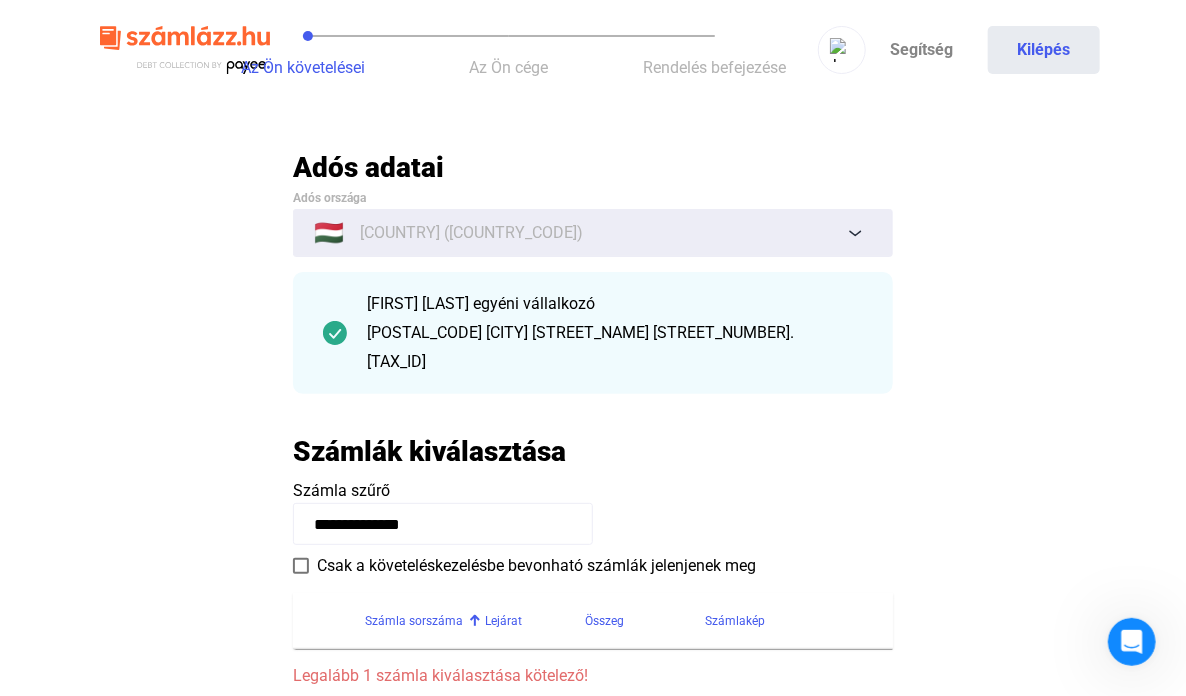 click on "**********" 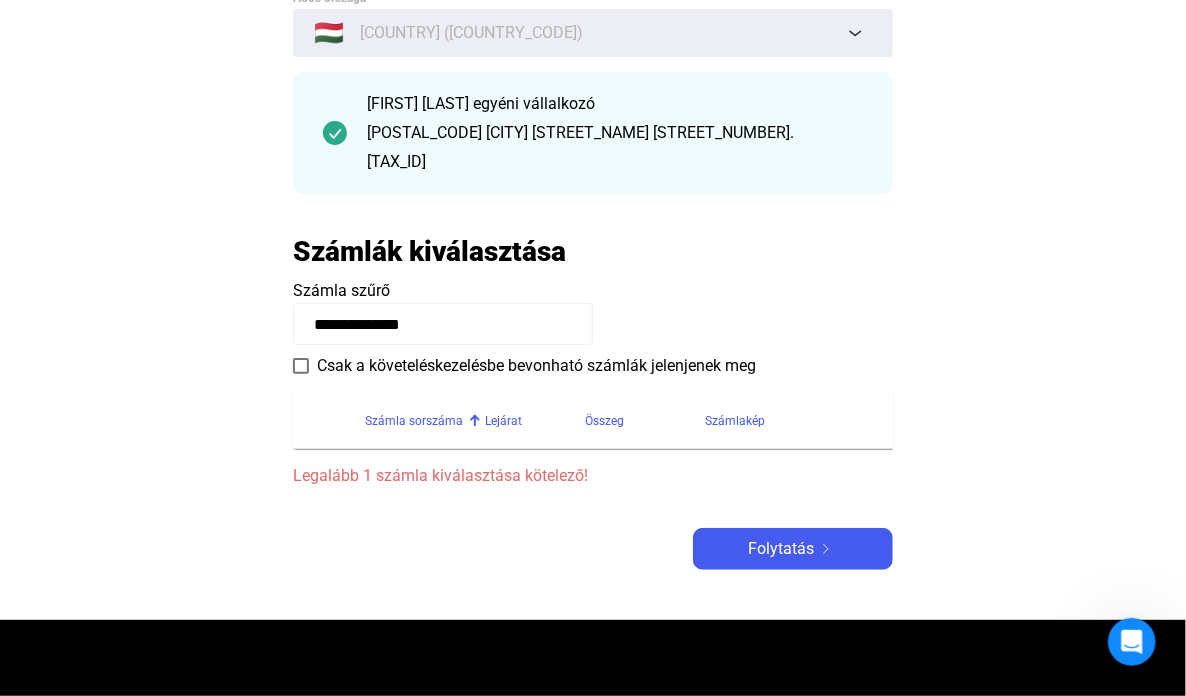 drag, startPoint x: 473, startPoint y: 323, endPoint x: 568, endPoint y: 313, distance: 95.524864 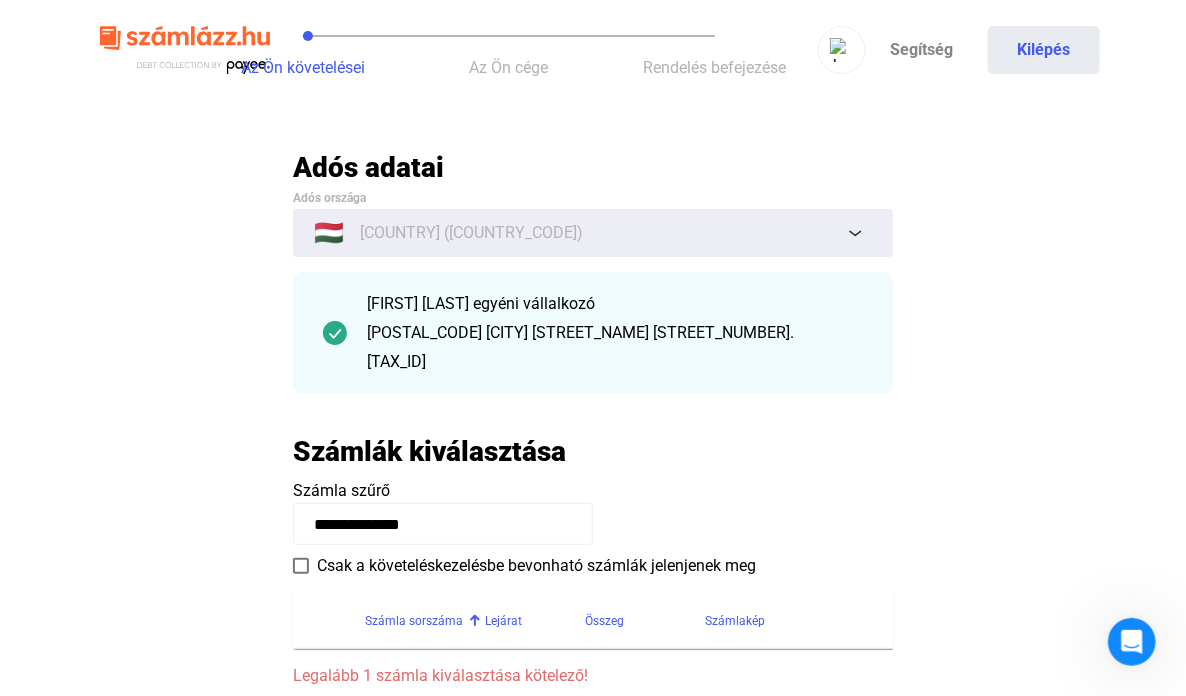 click on "**********" 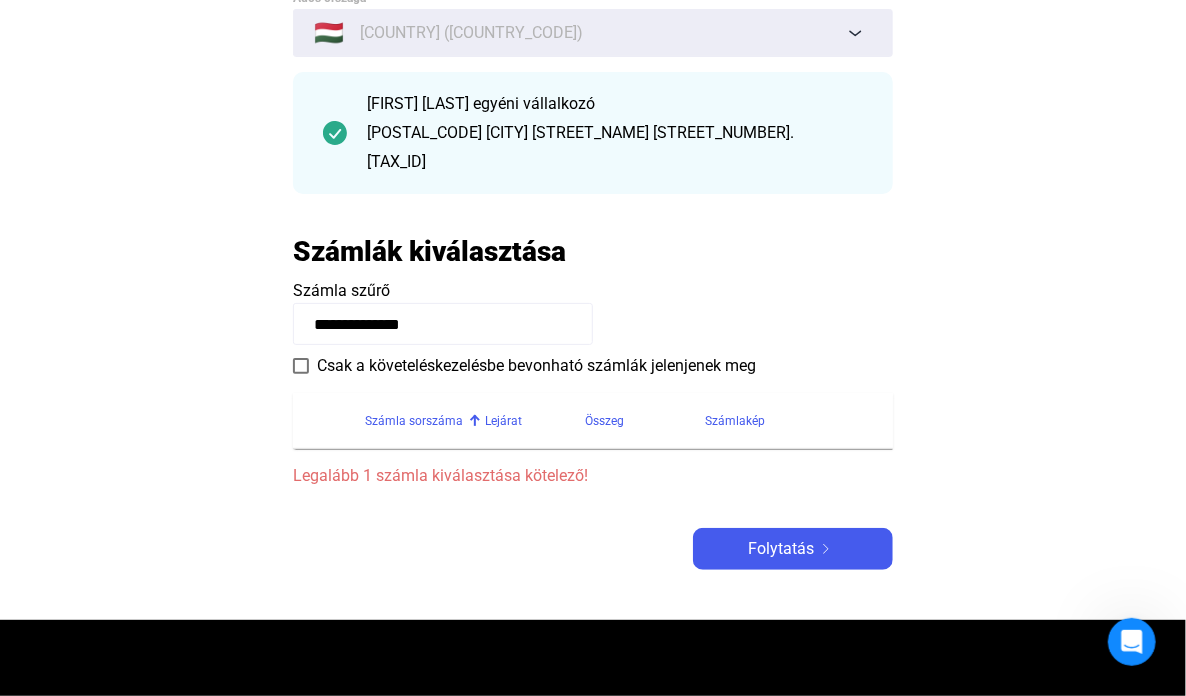 scroll, scrollTop: 100, scrollLeft: 0, axis: vertical 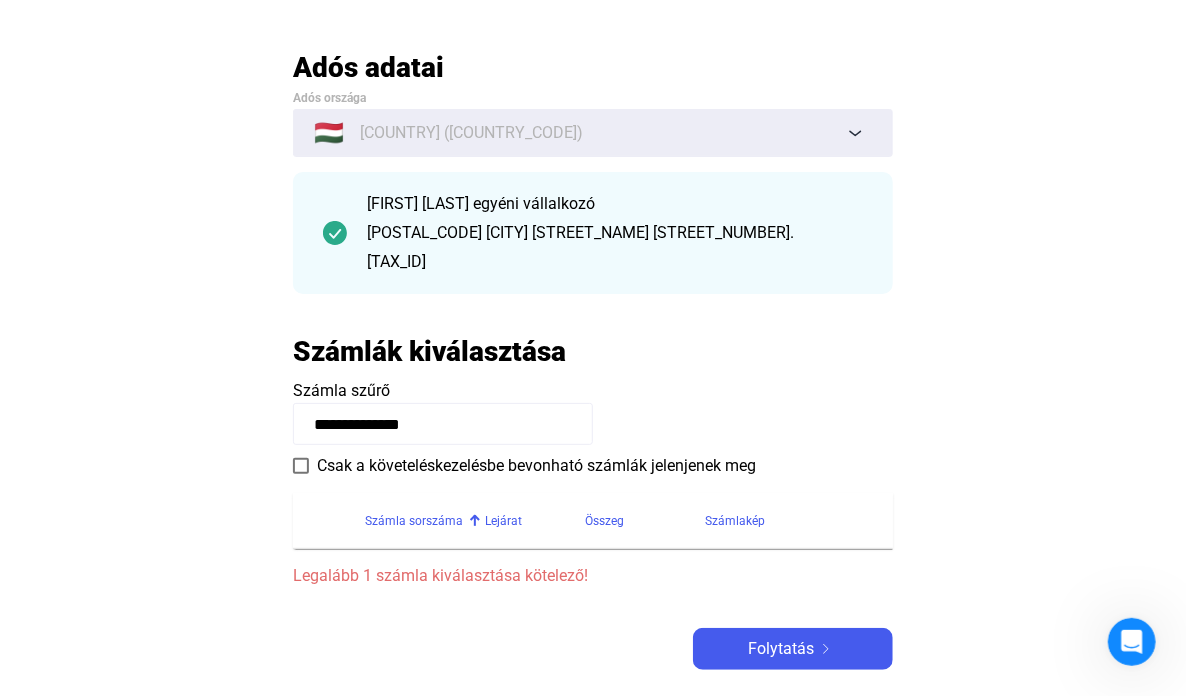 click on "**********" 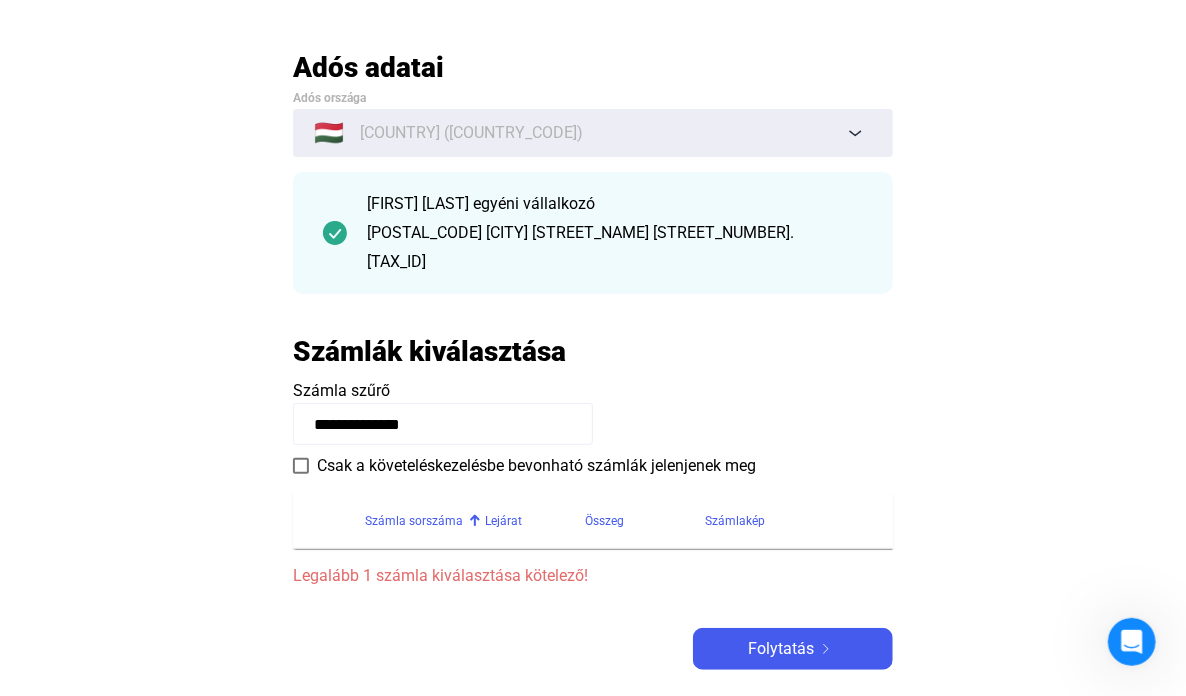 click on "**********" 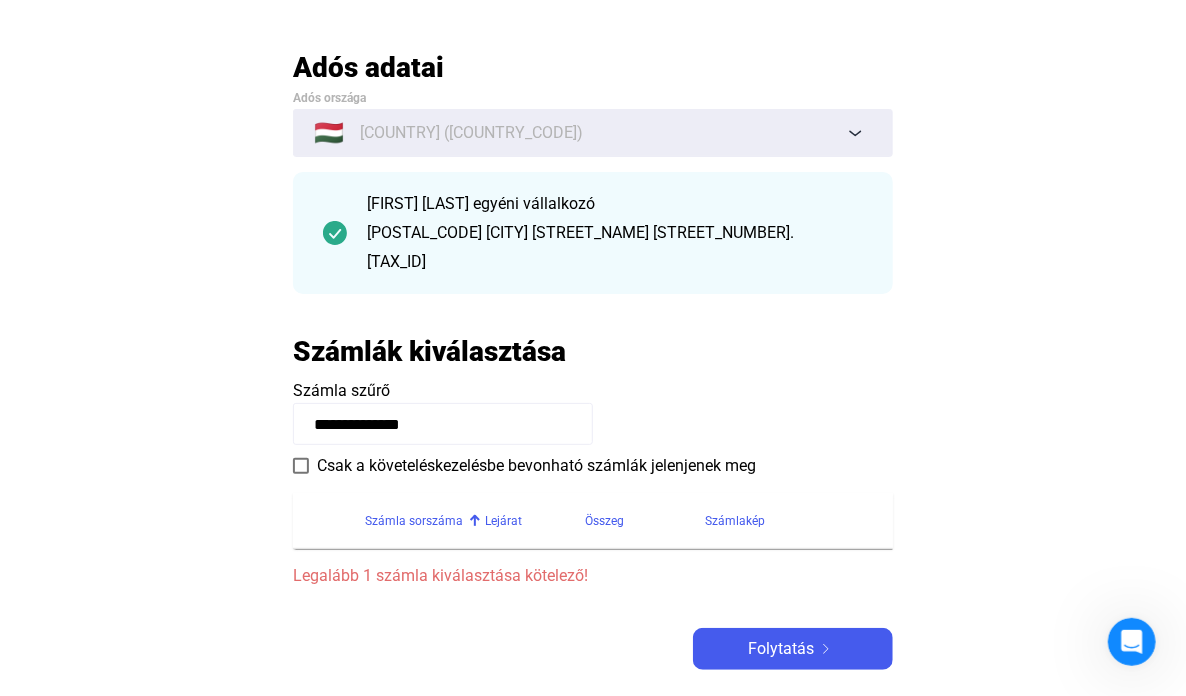 drag, startPoint x: 560, startPoint y: 356, endPoint x: 480, endPoint y: 344, distance: 80.895 